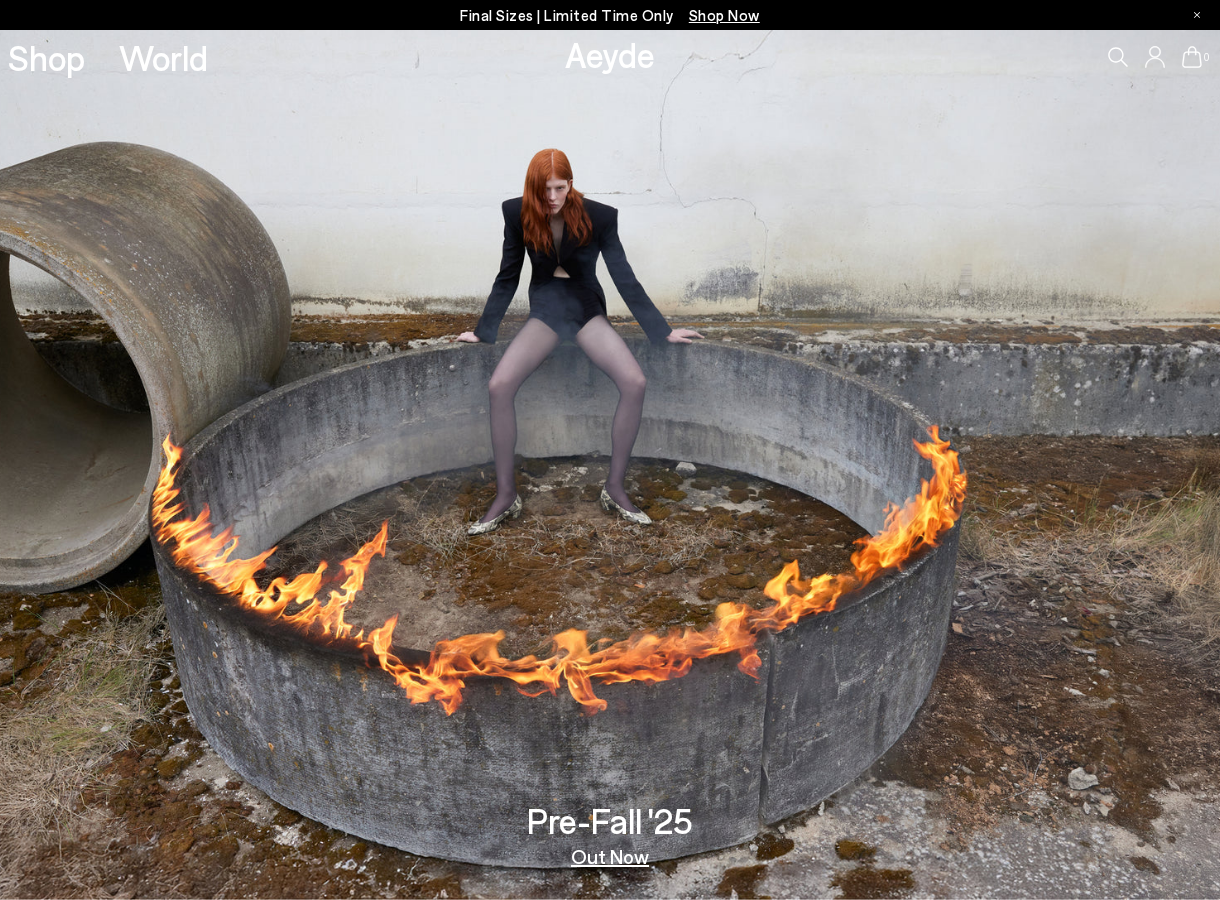scroll, scrollTop: 0, scrollLeft: 0, axis: both 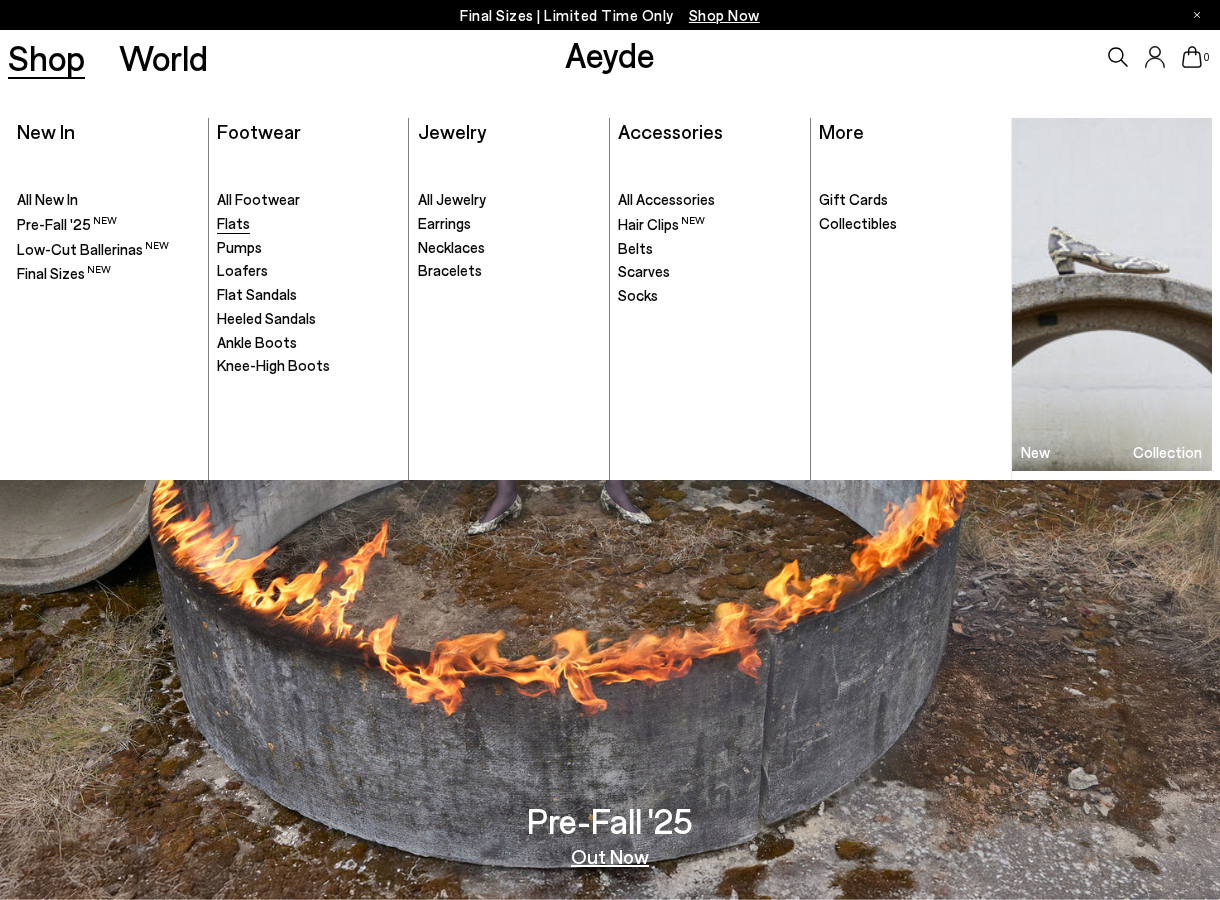 click on "Flats" at bounding box center [233, 223] 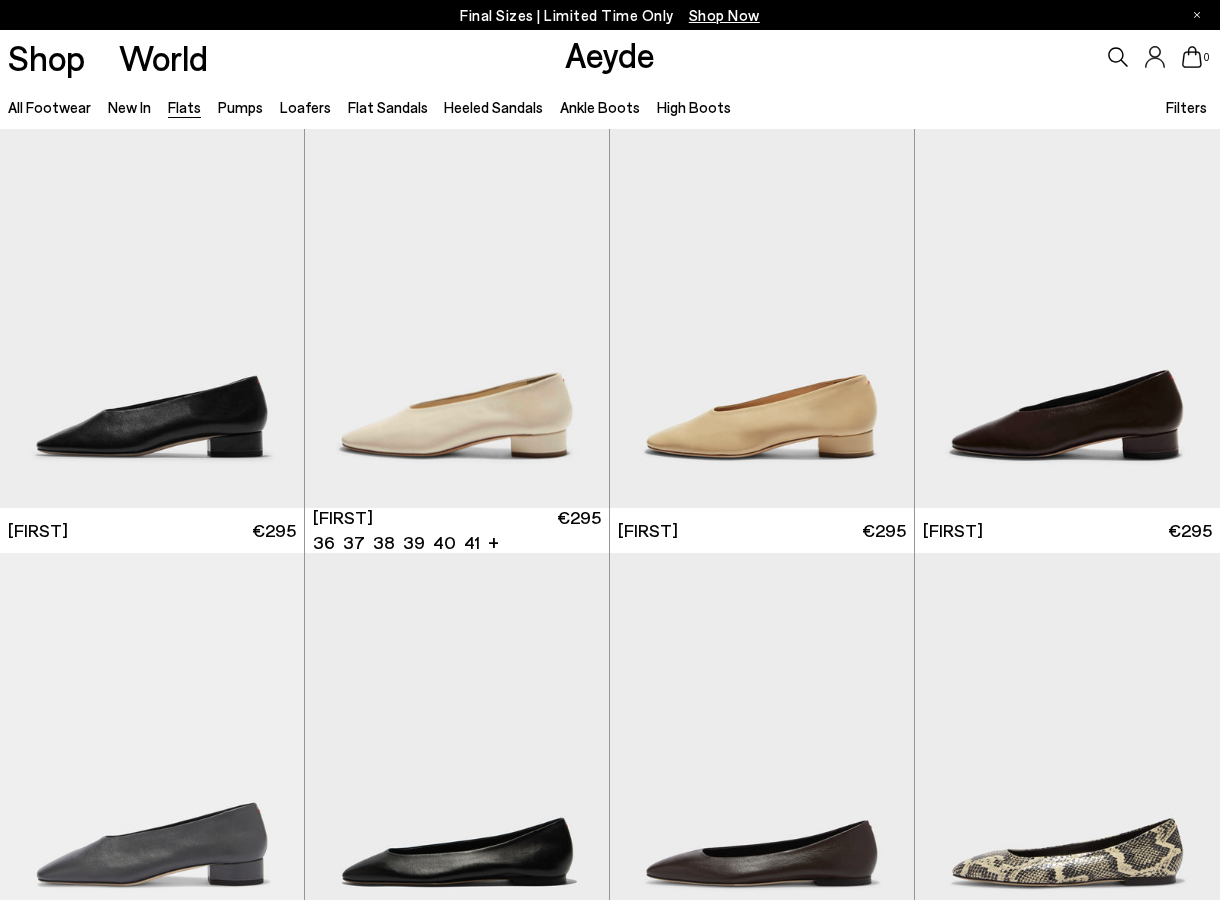 scroll, scrollTop: 36, scrollLeft: 0, axis: vertical 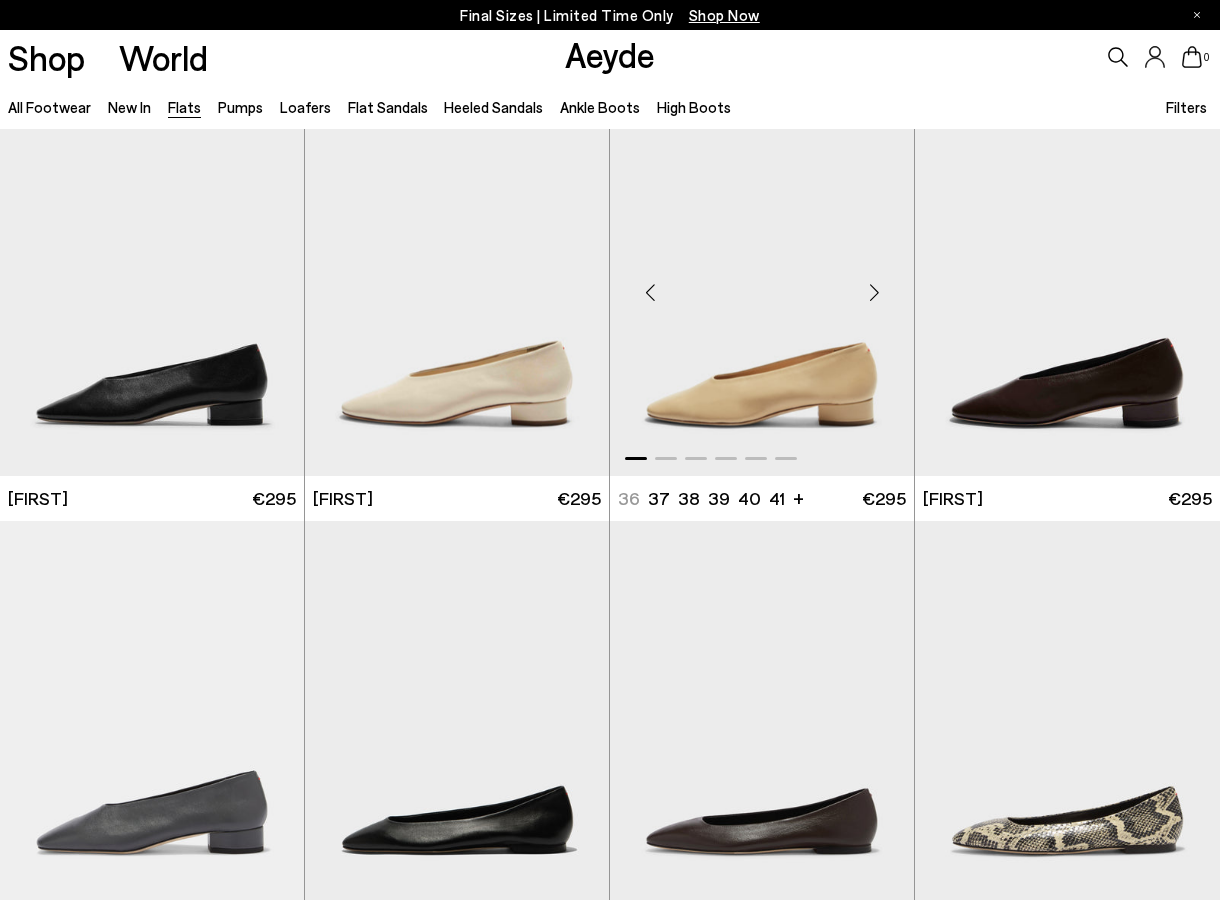 click at bounding box center [874, 293] 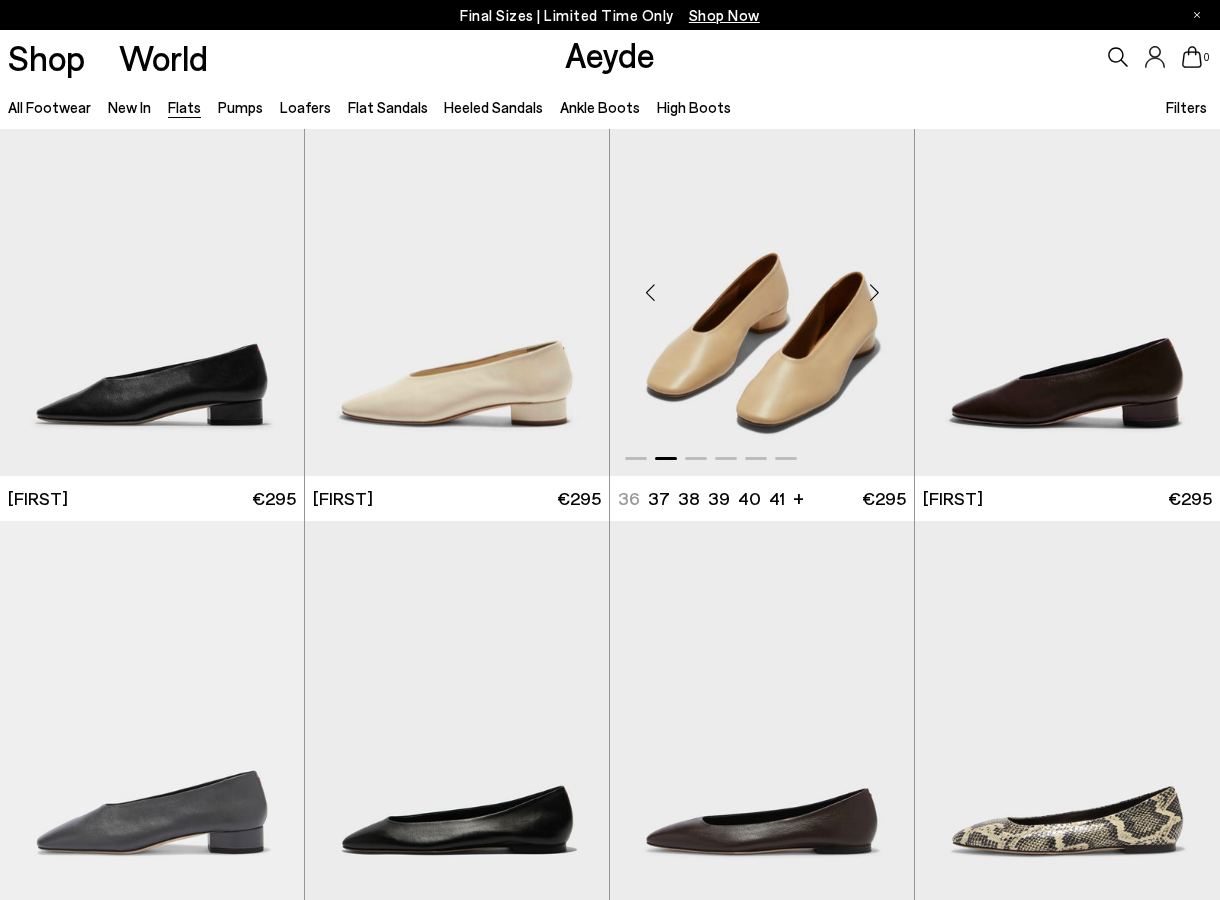 click at bounding box center [874, 293] 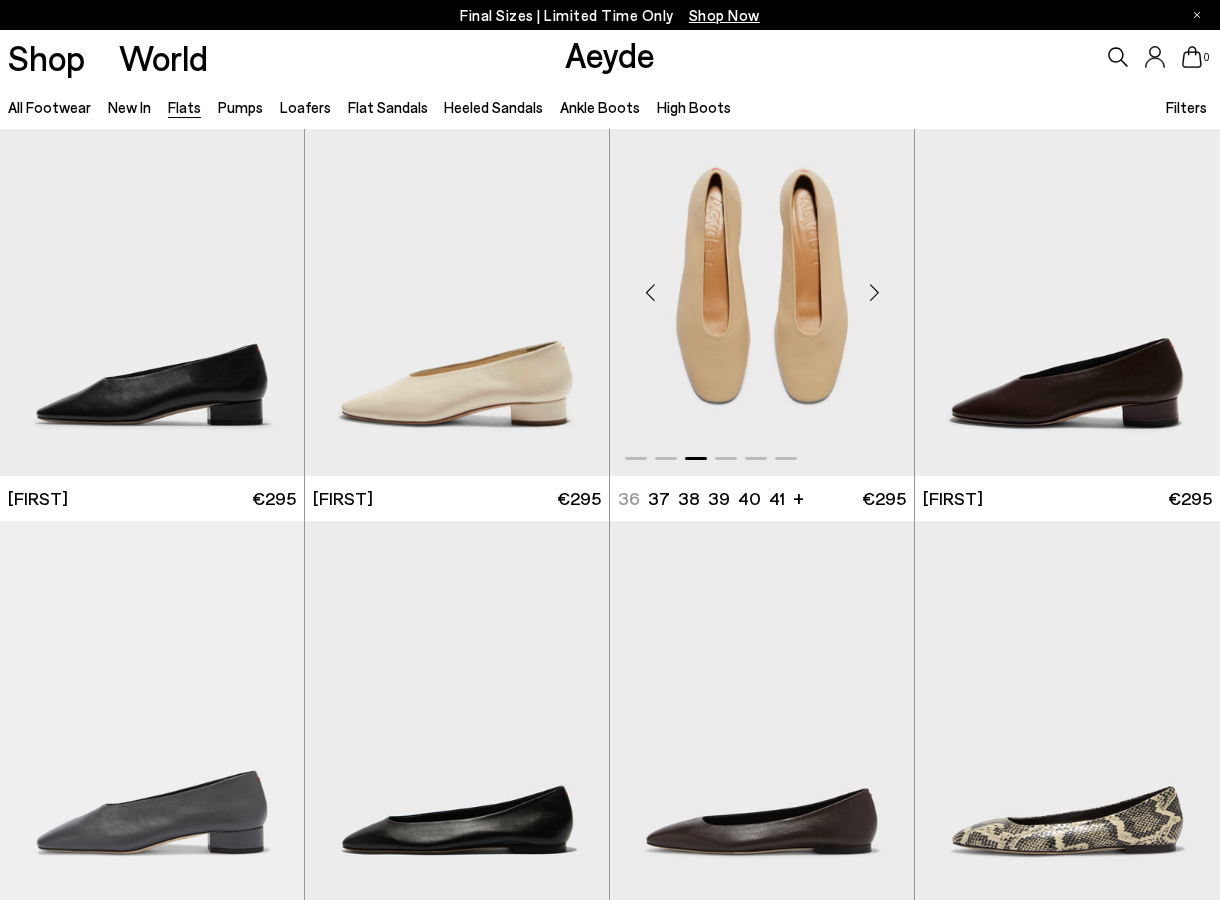 click at bounding box center [874, 293] 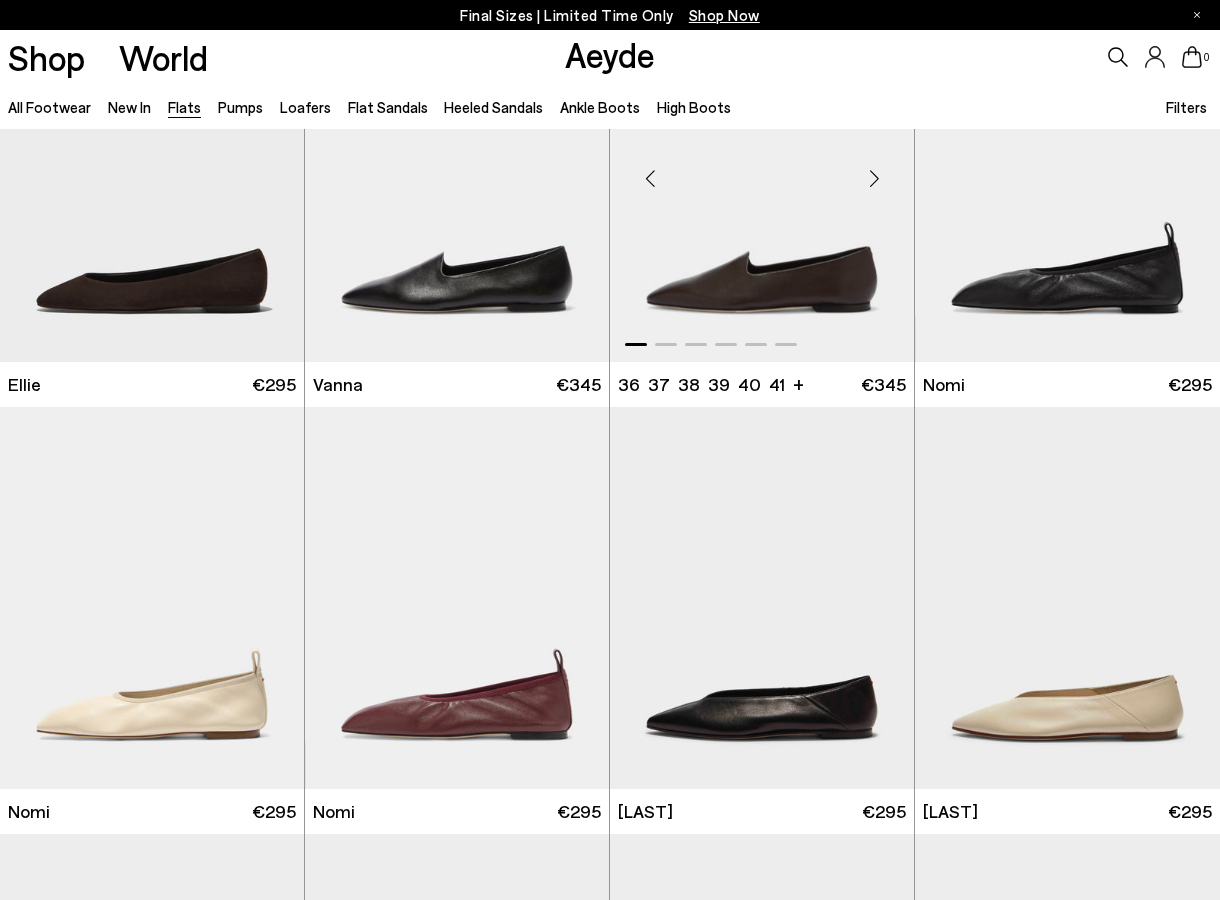 scroll, scrollTop: 1318, scrollLeft: 0, axis: vertical 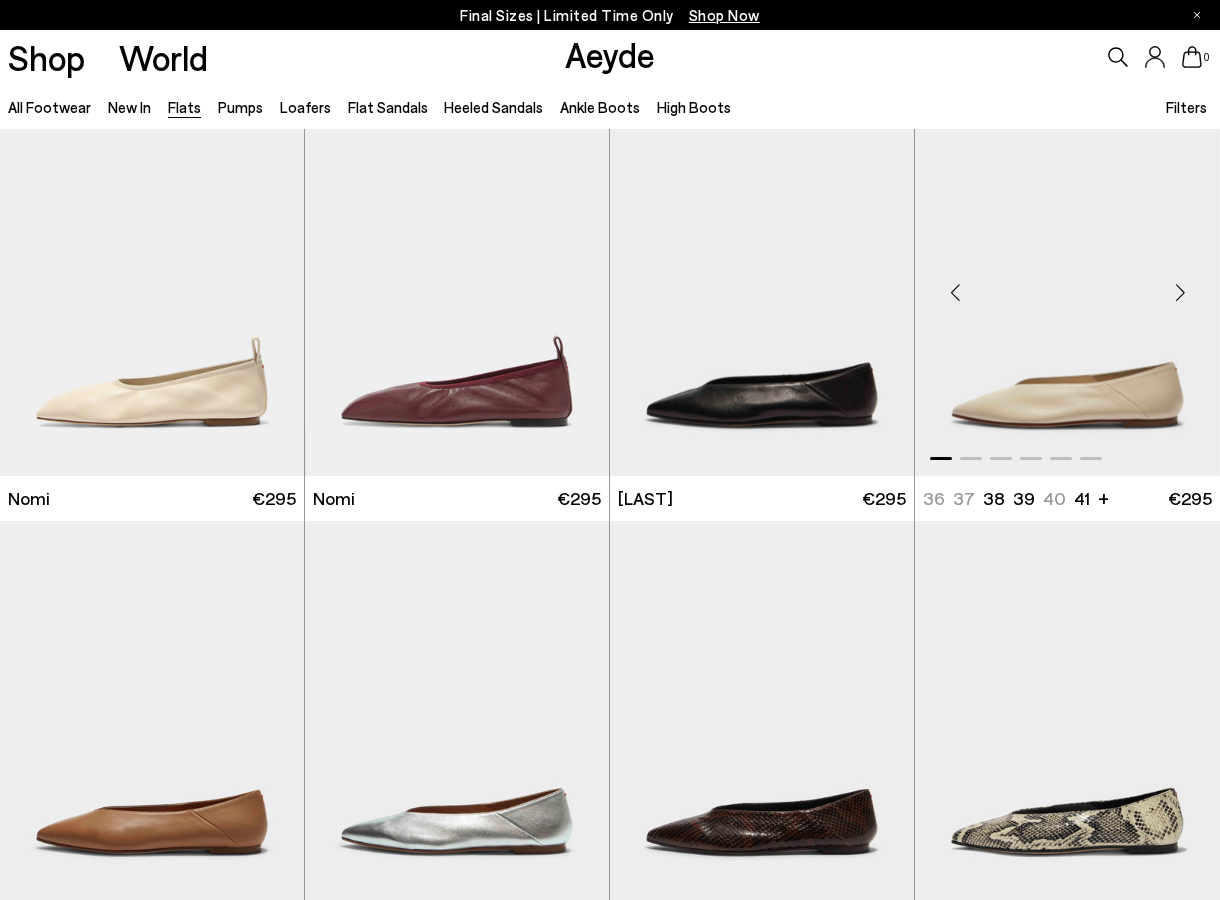 click at bounding box center (1180, 293) 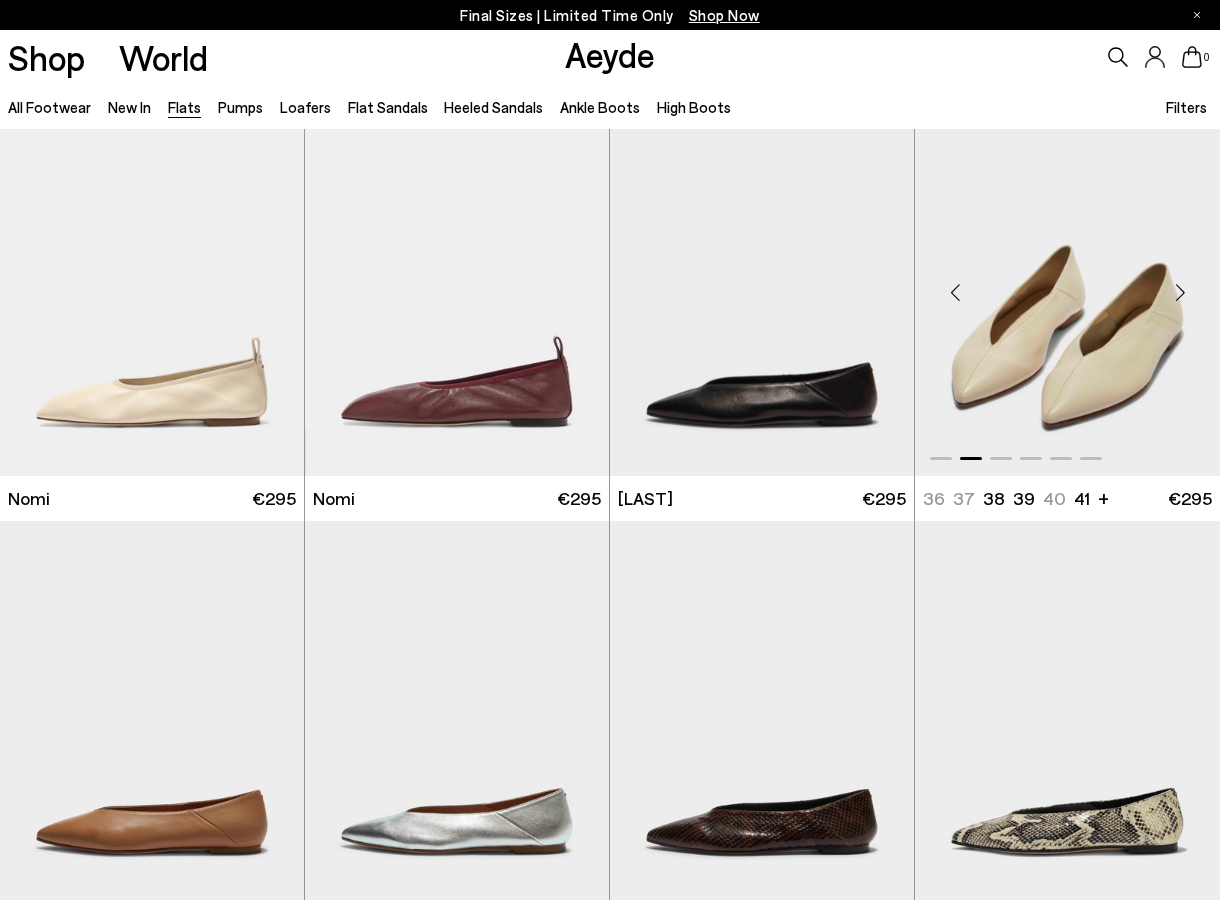 click at bounding box center (1180, 293) 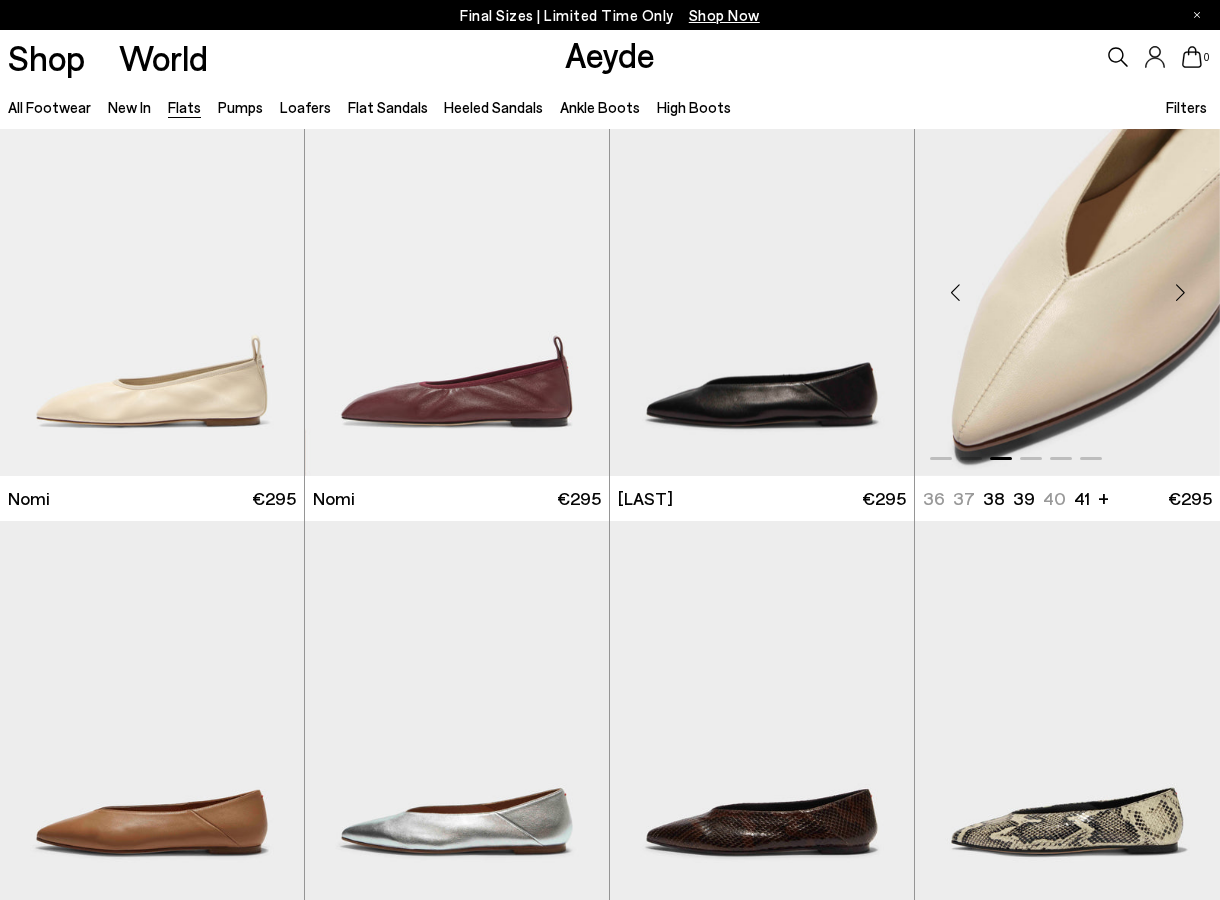 click at bounding box center (1180, 293) 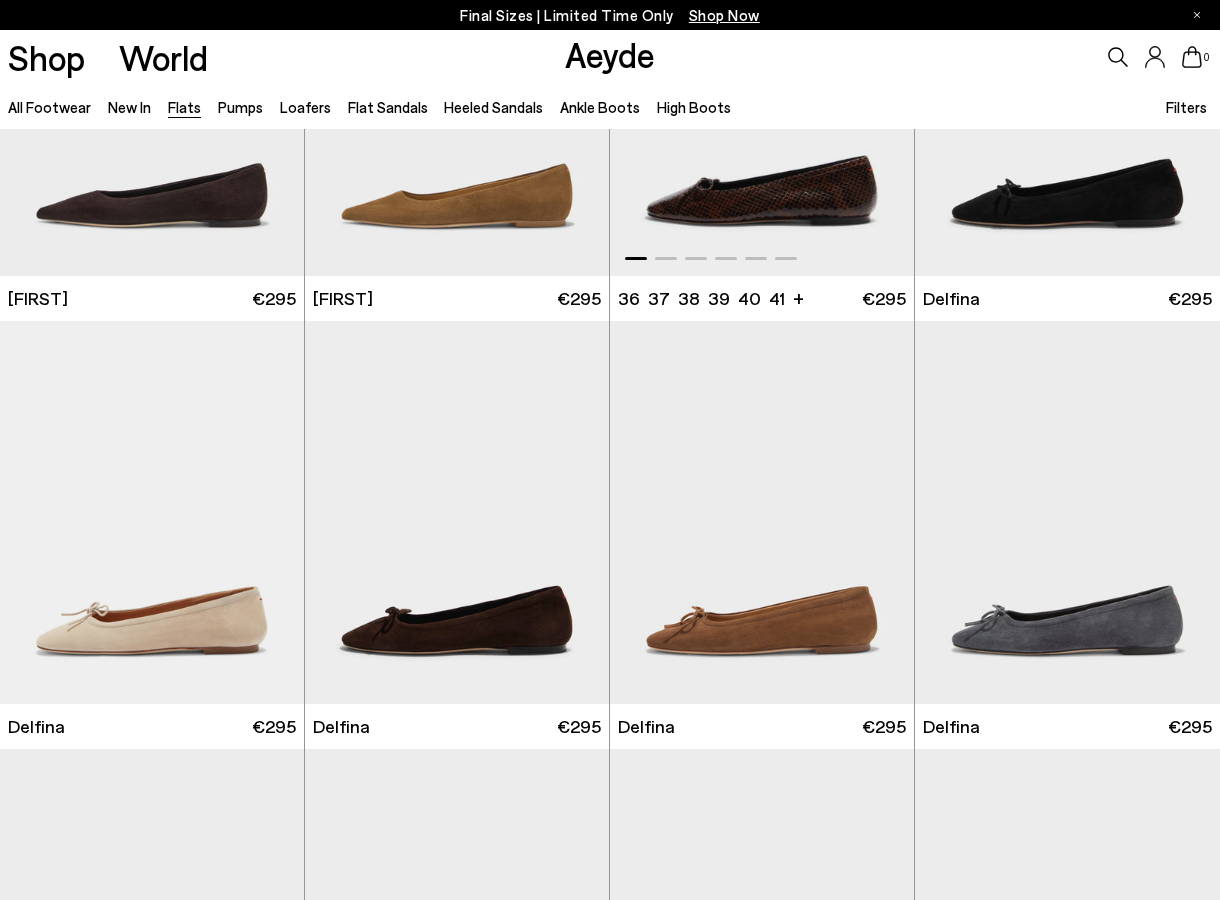 scroll, scrollTop: 2955, scrollLeft: 0, axis: vertical 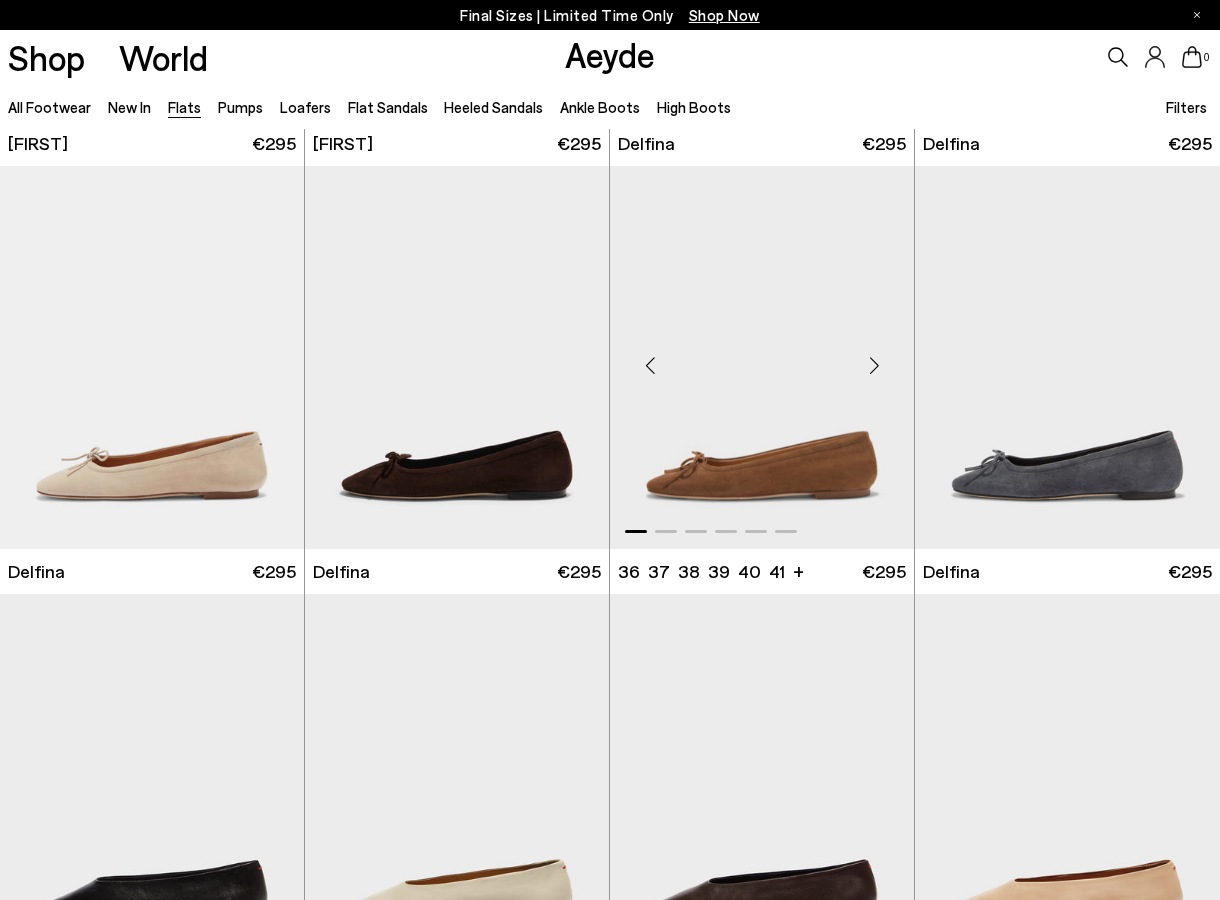 click at bounding box center (874, 366) 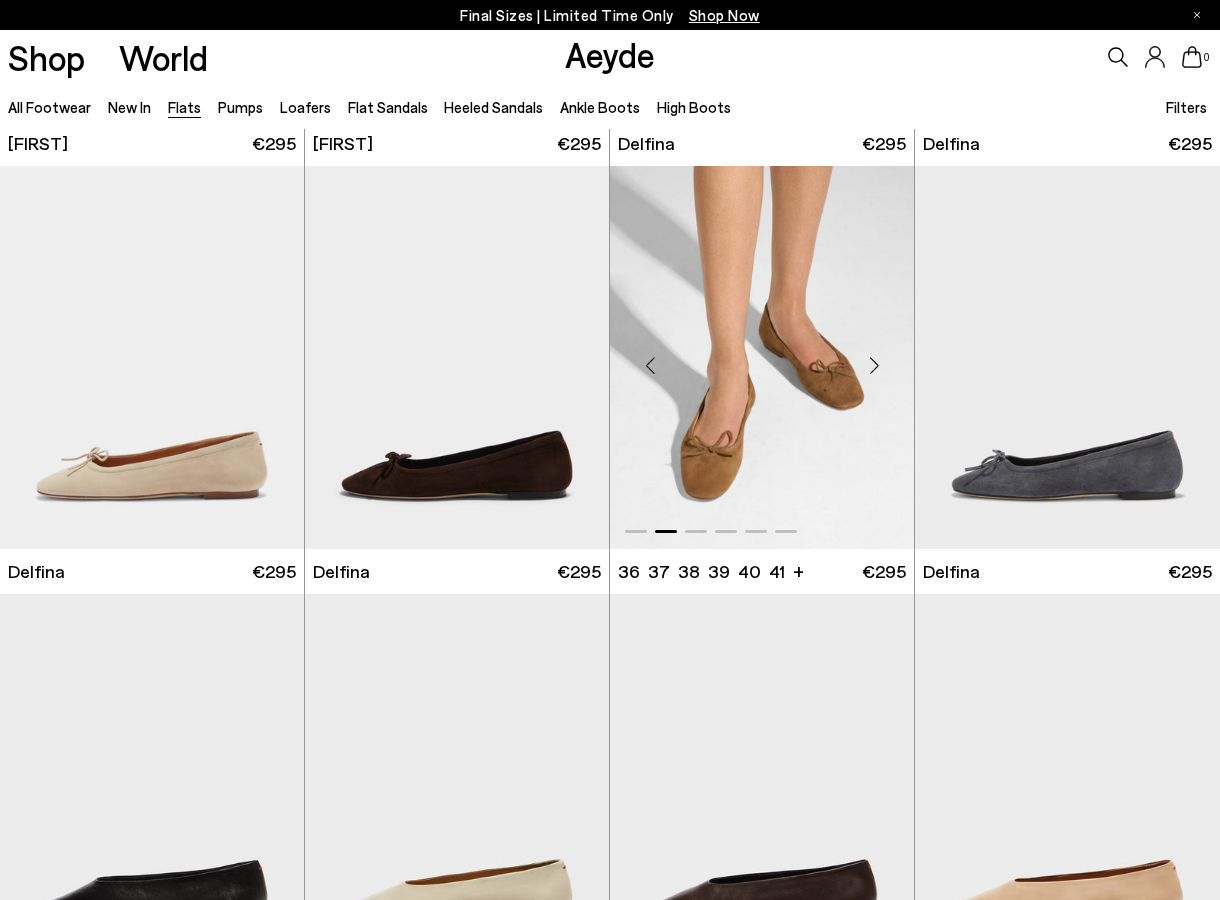 click at bounding box center [874, 366] 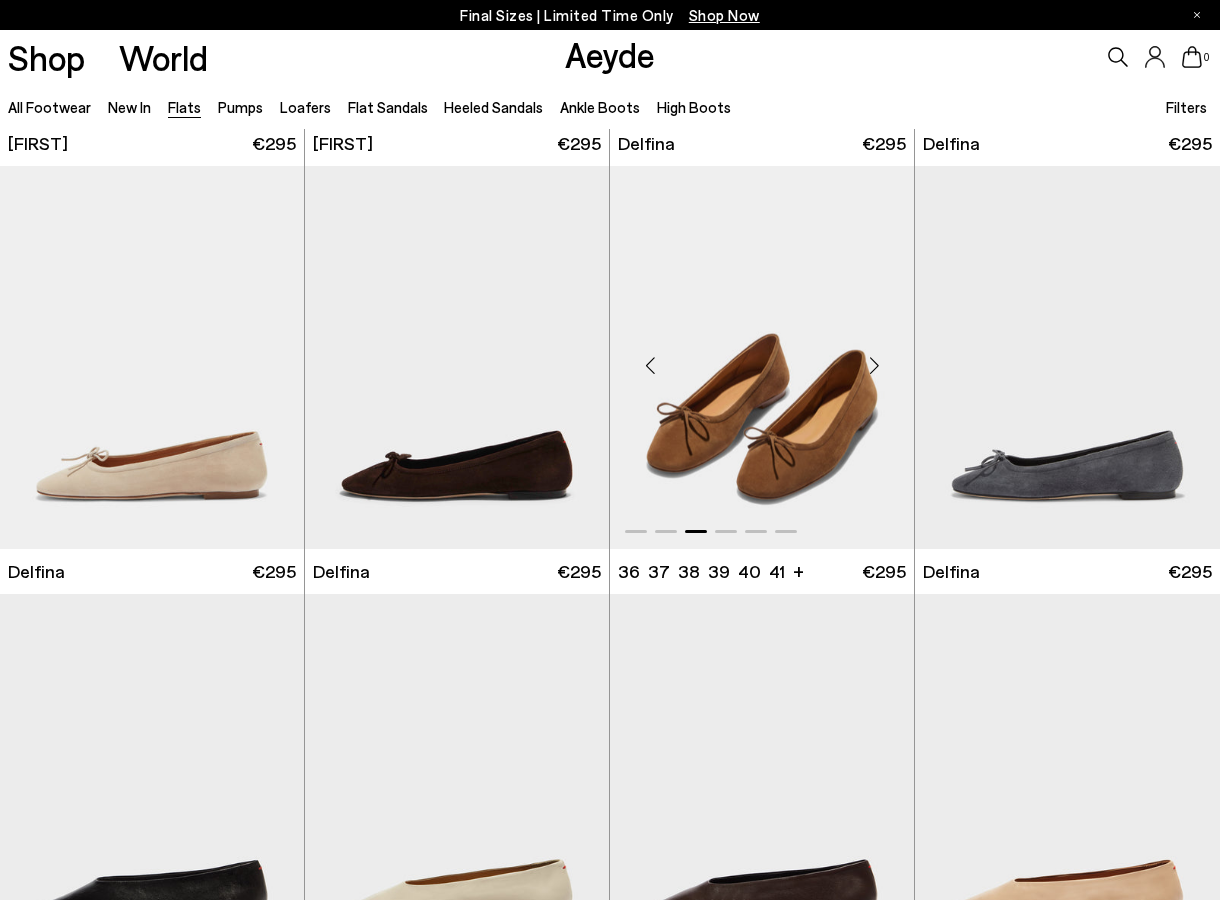 click at bounding box center (874, 366) 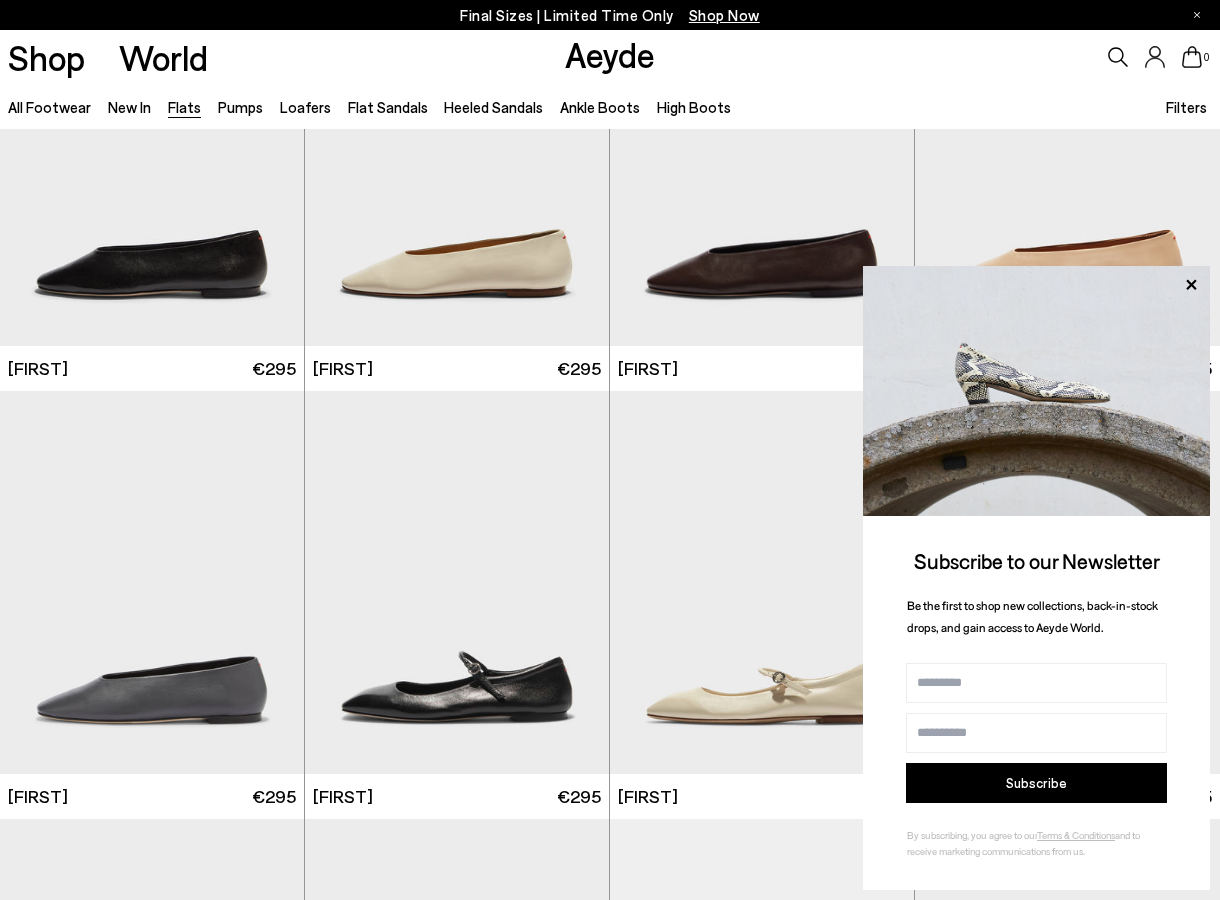 scroll, scrollTop: 3685, scrollLeft: 0, axis: vertical 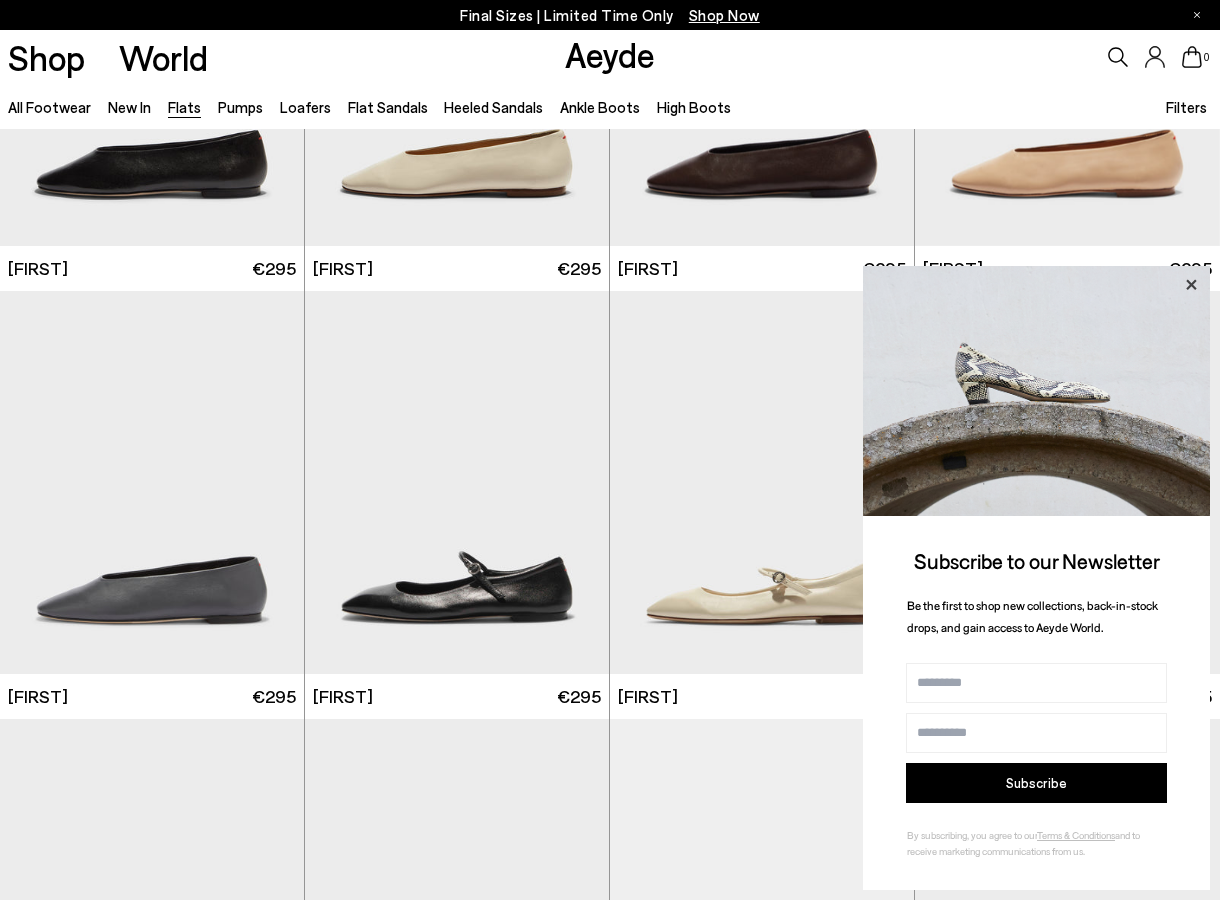 click 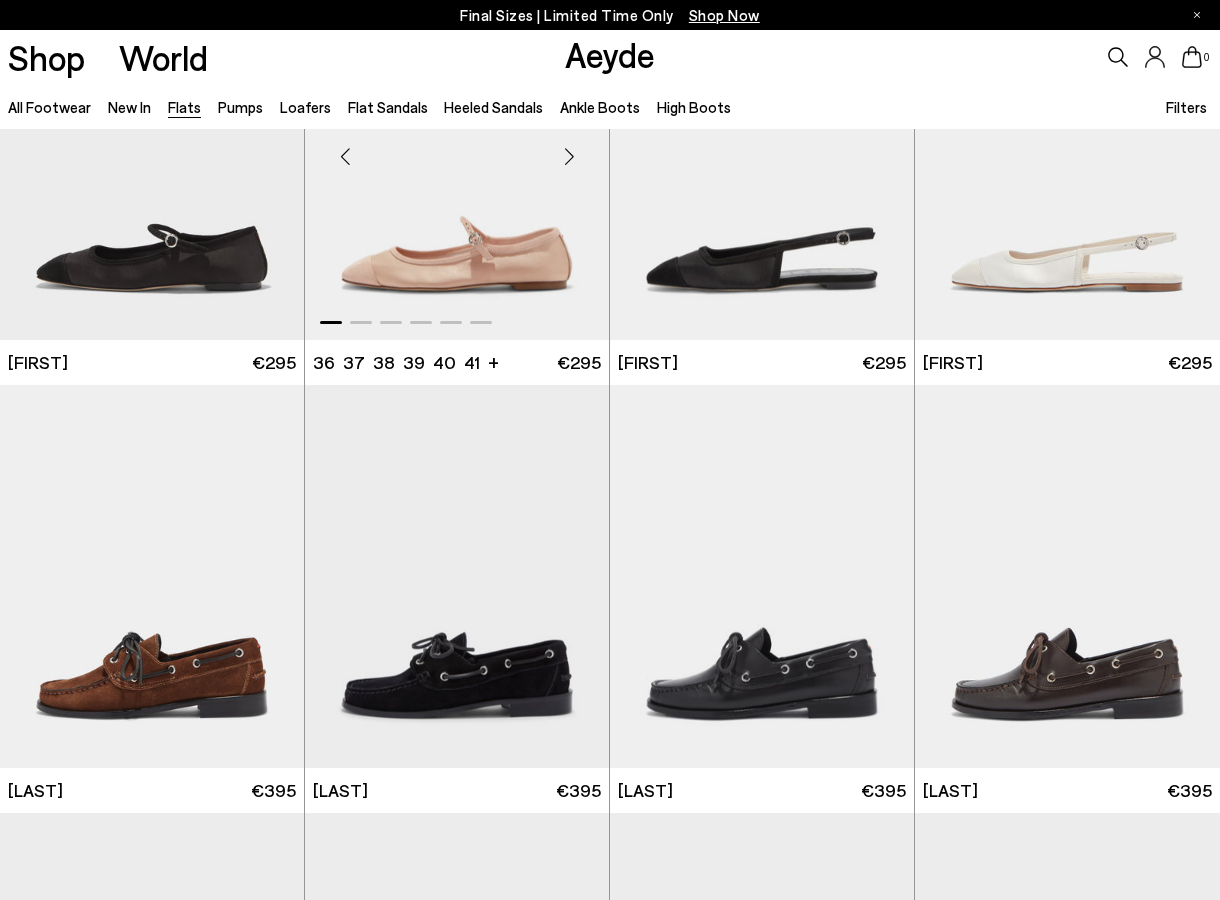 scroll, scrollTop: 7299, scrollLeft: 0, axis: vertical 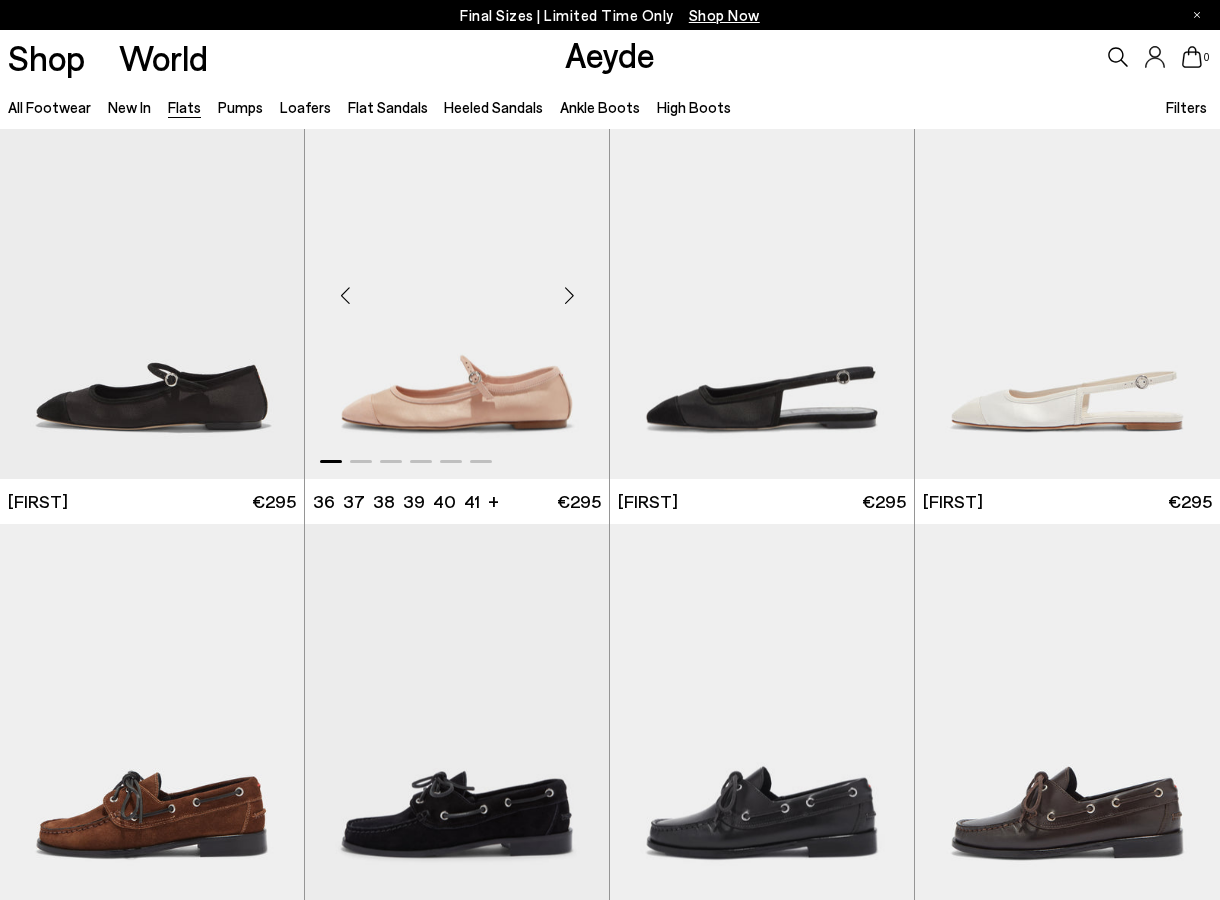 click at bounding box center (569, 296) 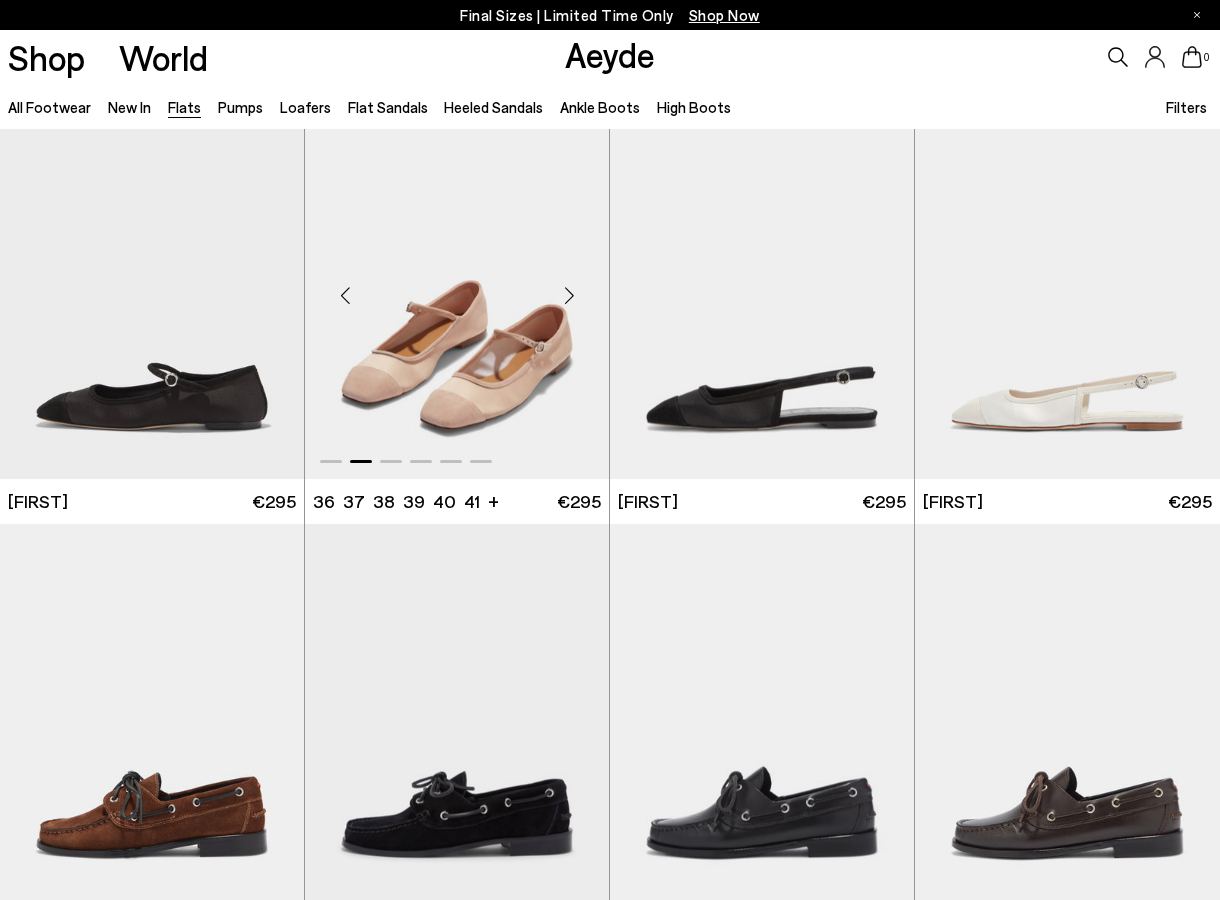 click at bounding box center [569, 296] 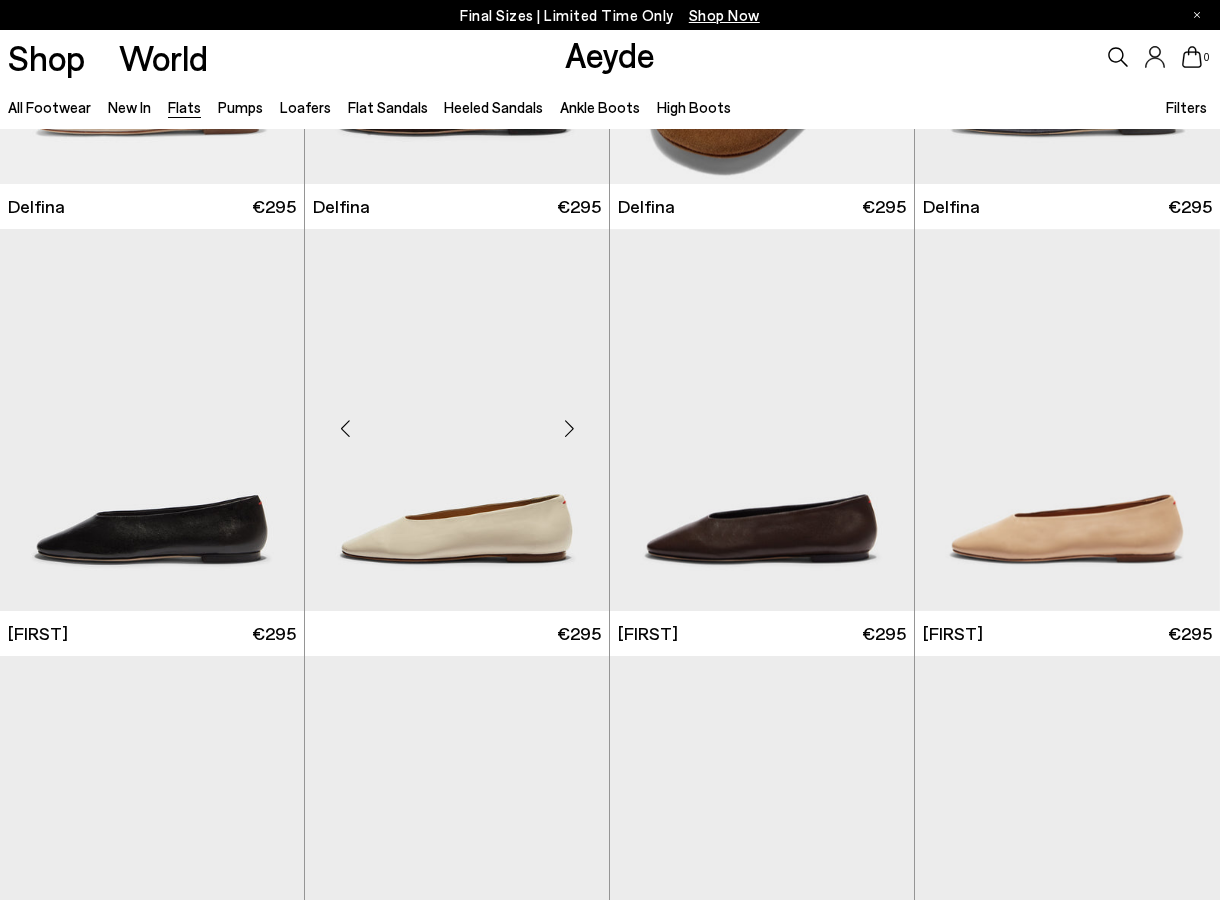 scroll, scrollTop: 2895, scrollLeft: 0, axis: vertical 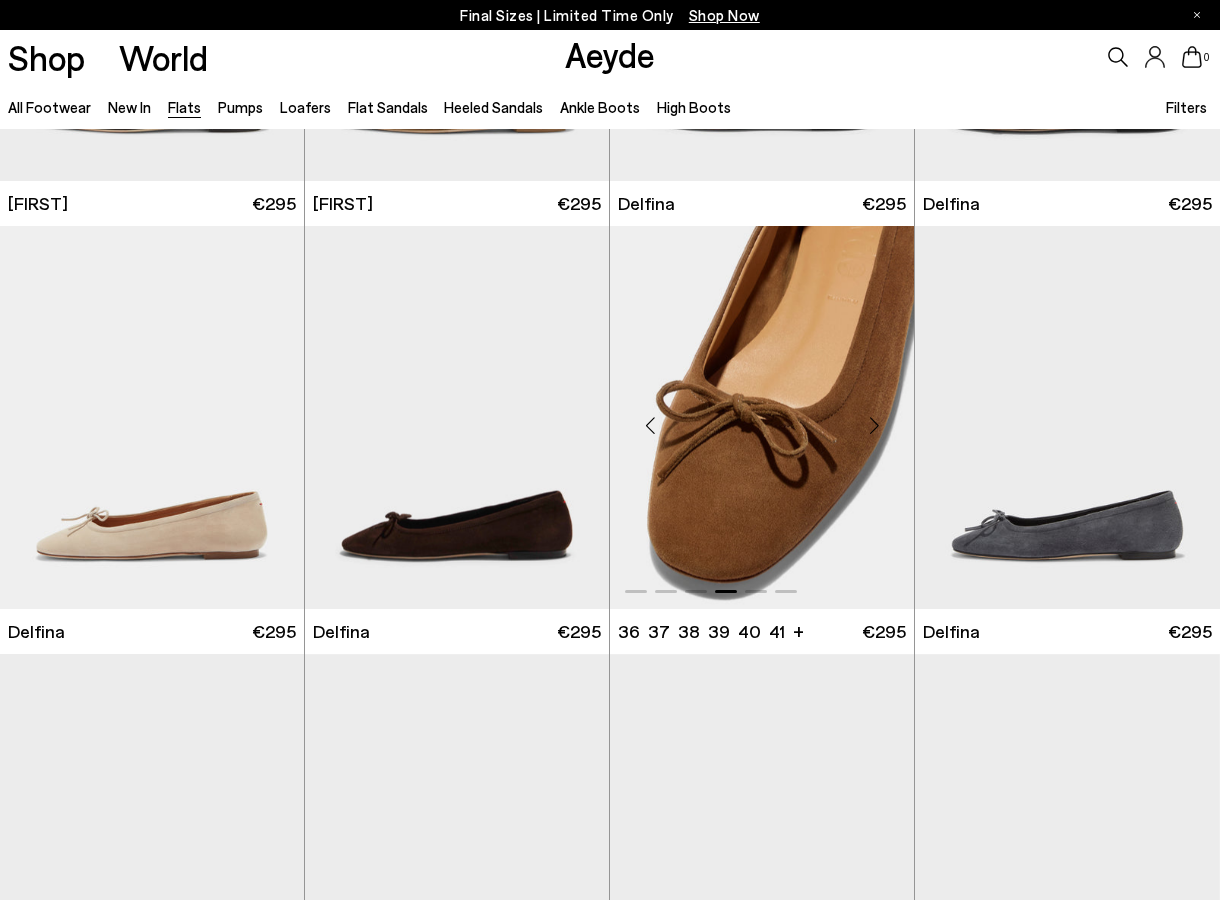 click at bounding box center (762, 417) 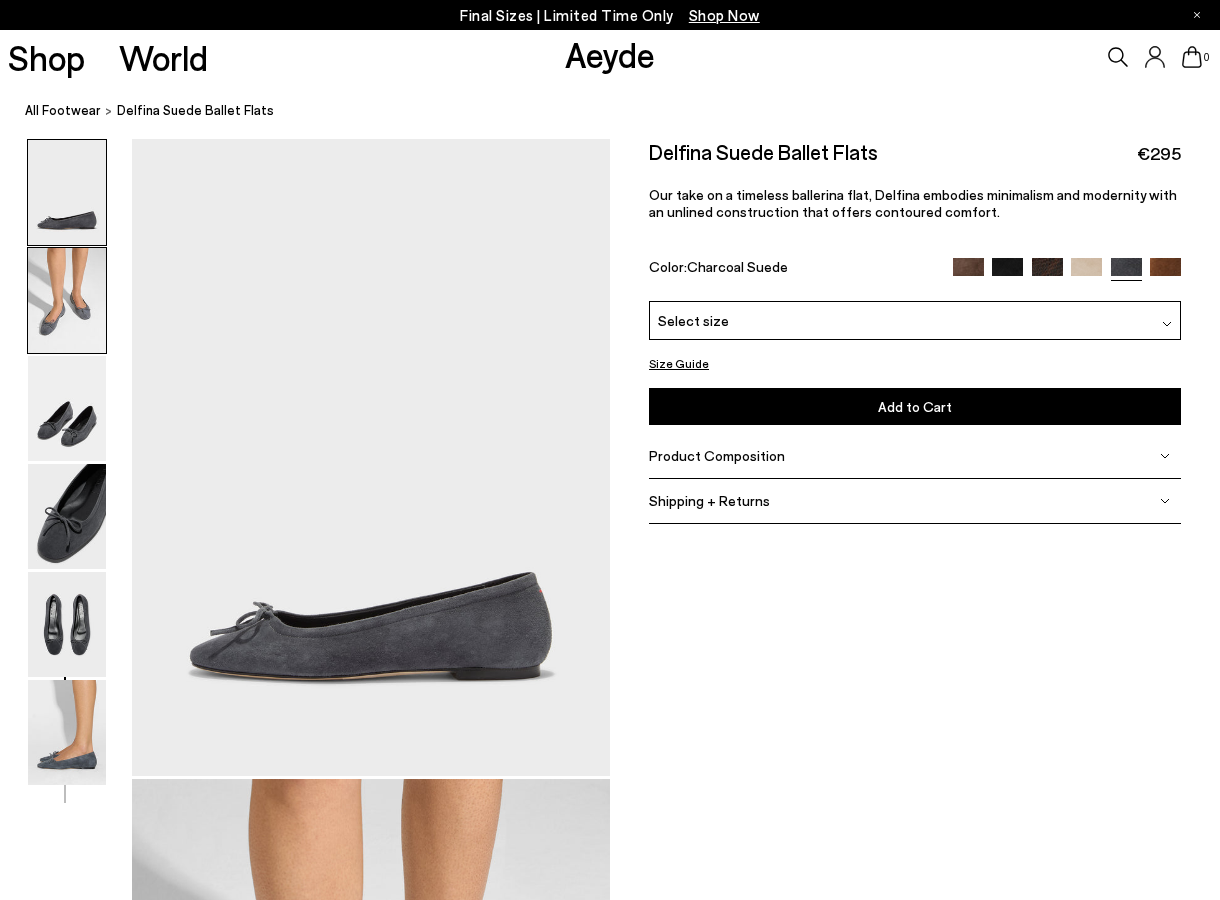 scroll, scrollTop: 0, scrollLeft: 0, axis: both 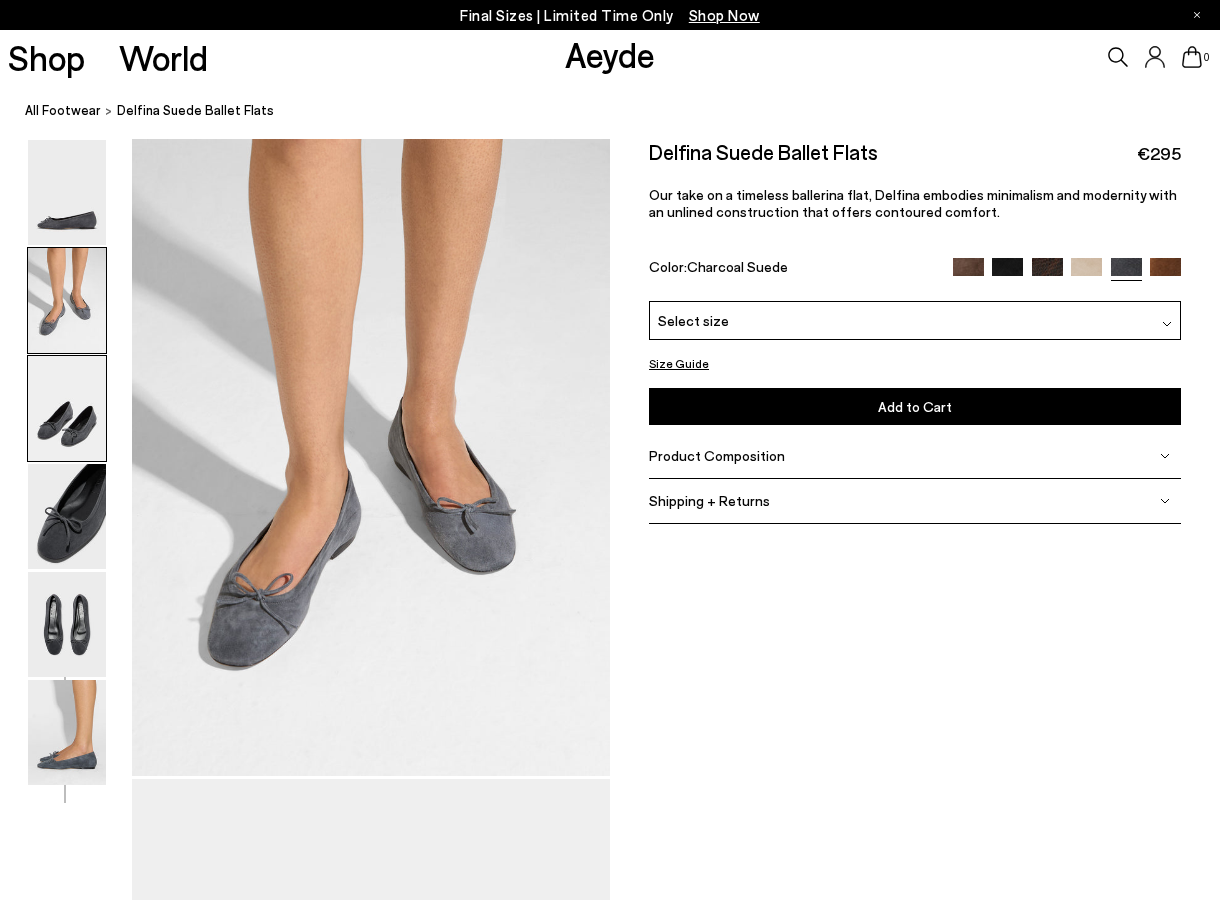 click at bounding box center [67, 408] 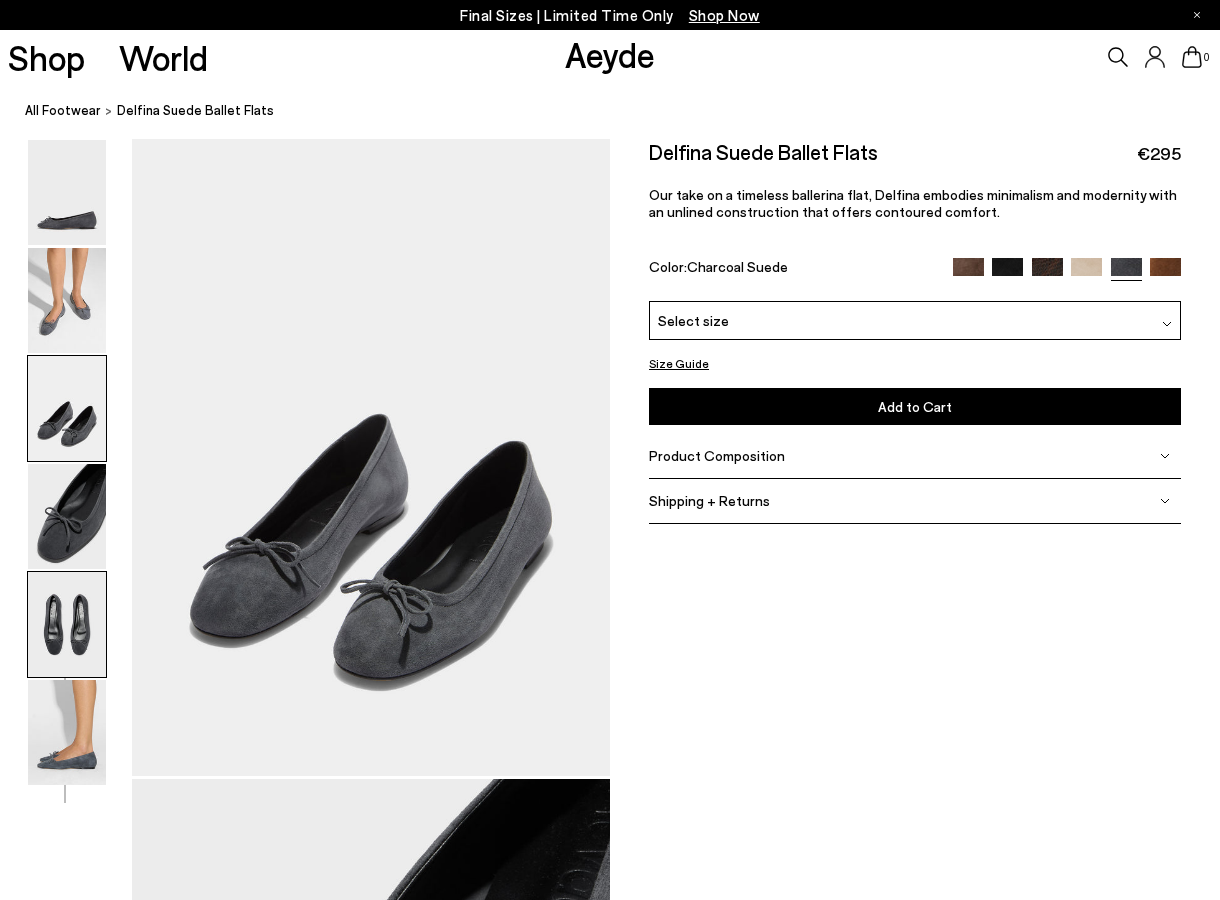 click at bounding box center (67, 624) 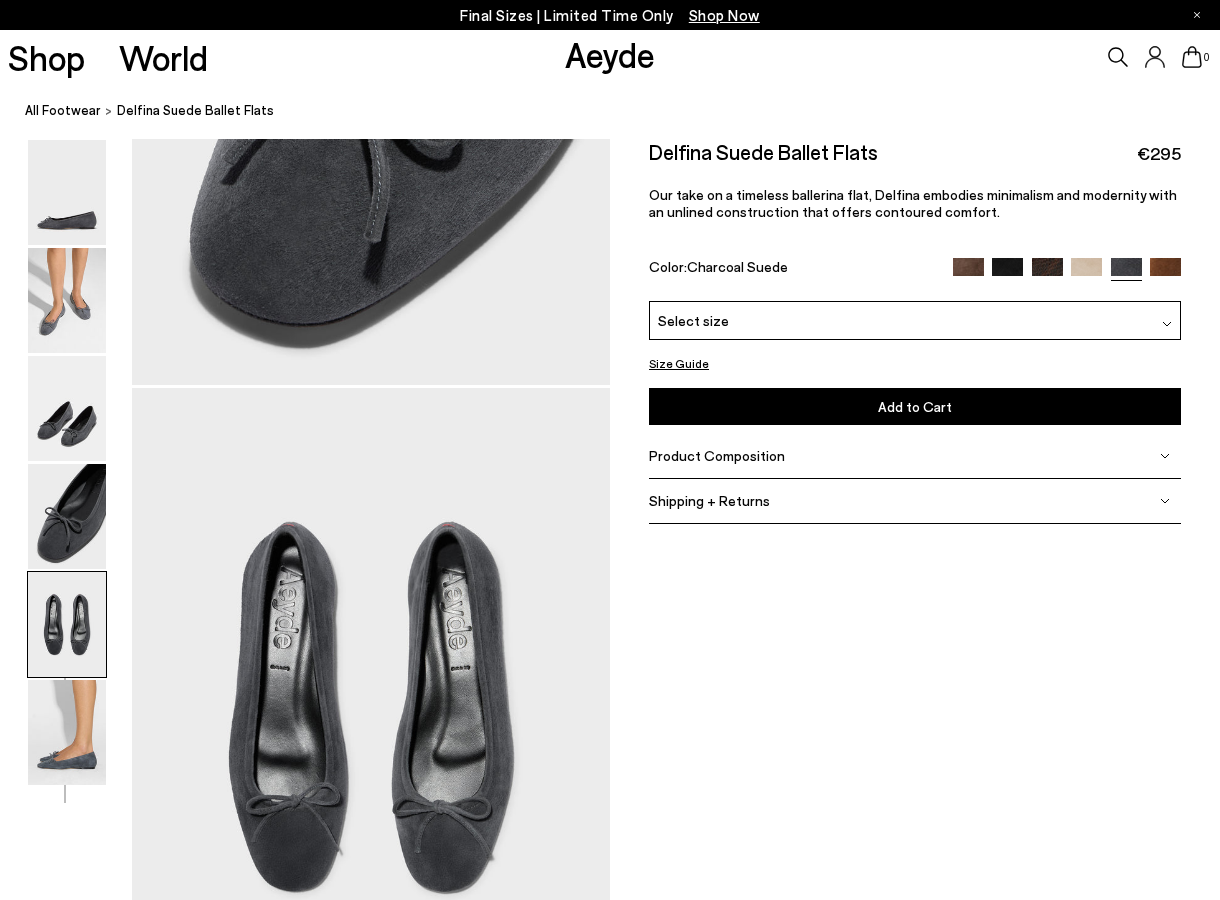 scroll, scrollTop: 2562, scrollLeft: 0, axis: vertical 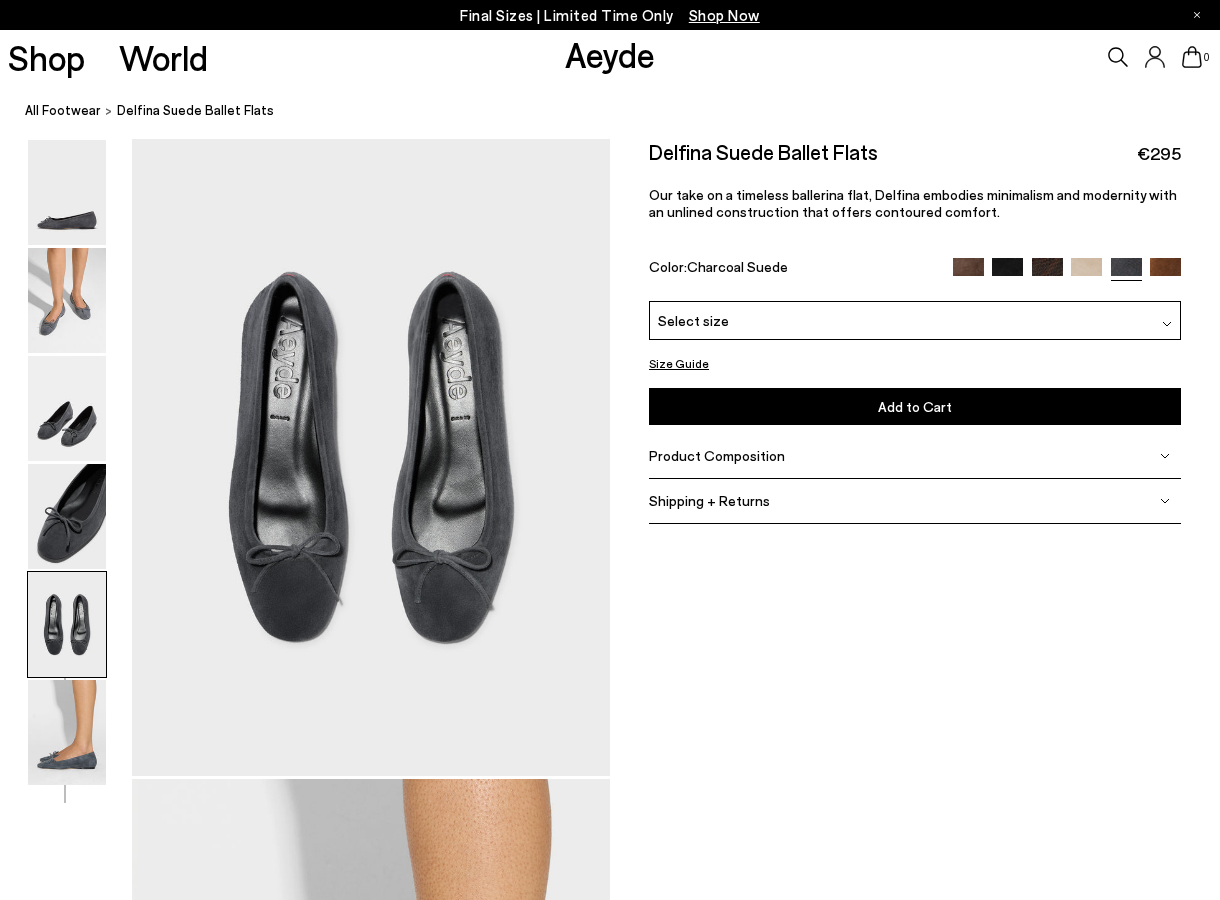 click at bounding box center (1047, 272) 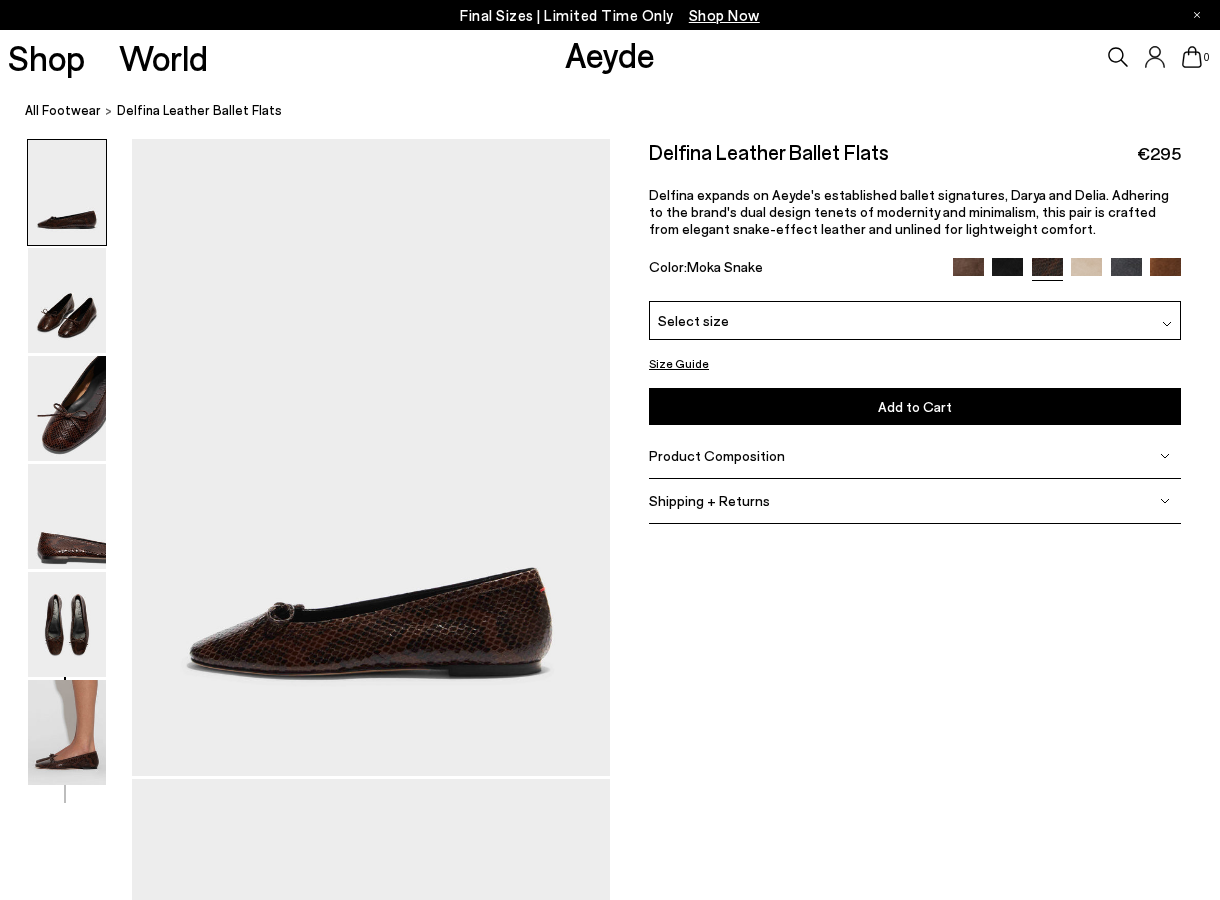 scroll, scrollTop: 0, scrollLeft: 0, axis: both 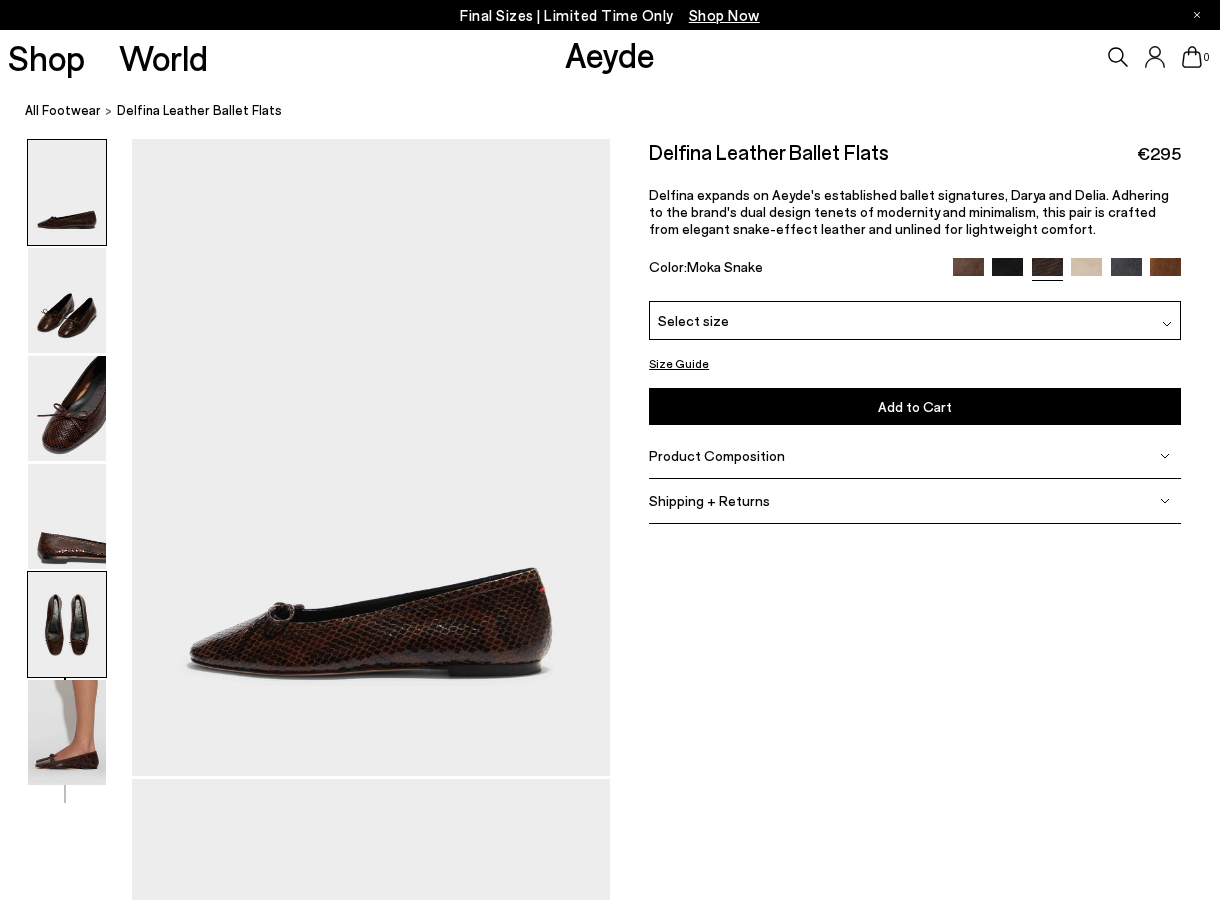 click at bounding box center [67, 624] 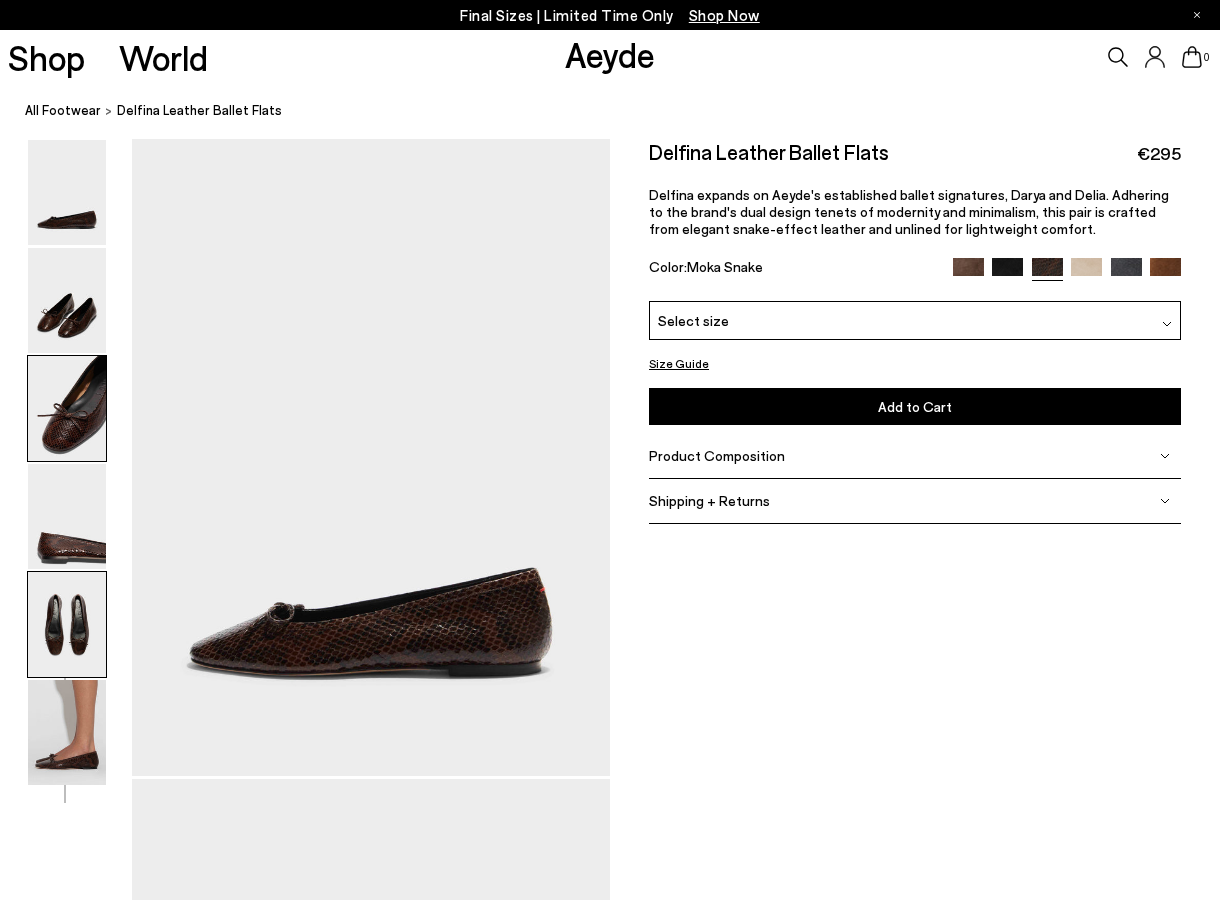 scroll, scrollTop: 2562, scrollLeft: 0, axis: vertical 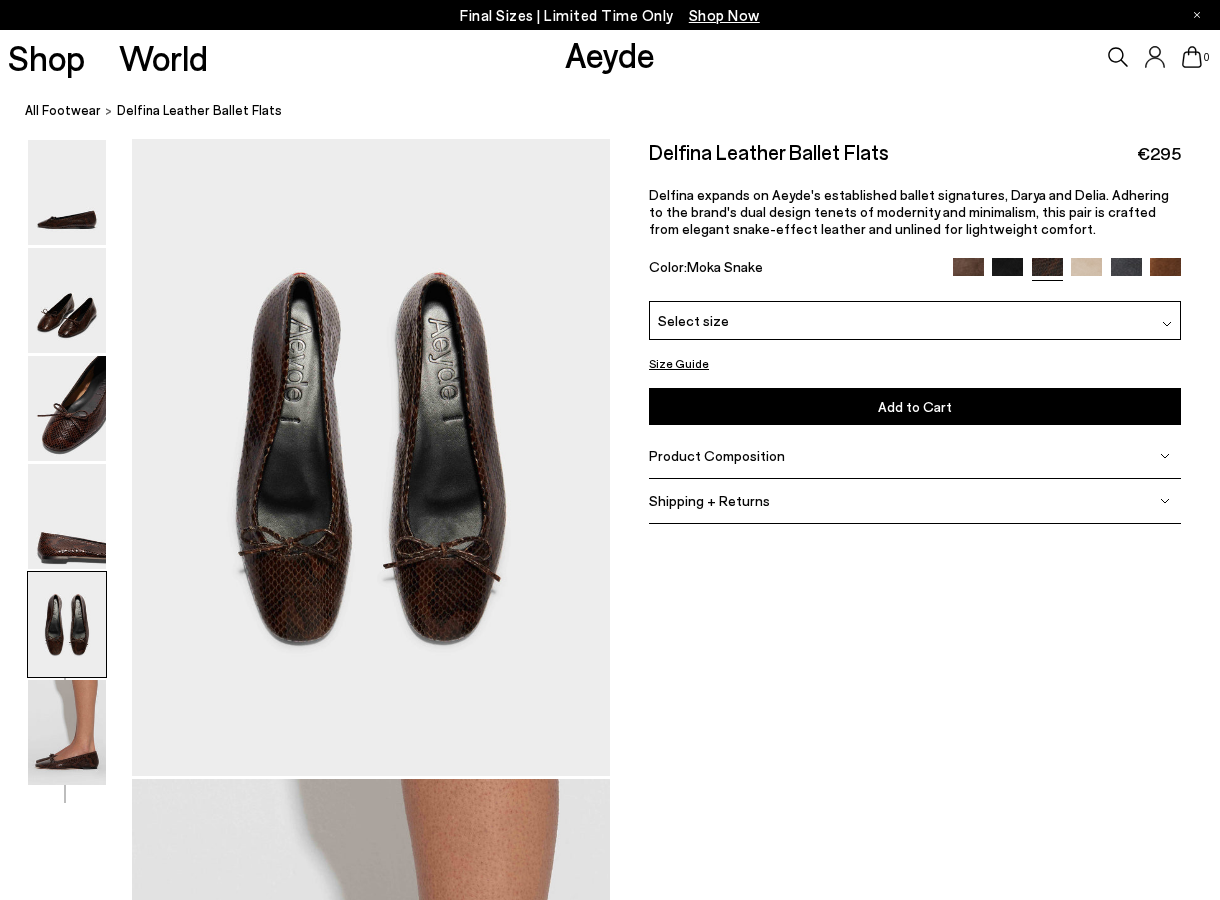 click at bounding box center (968, 272) 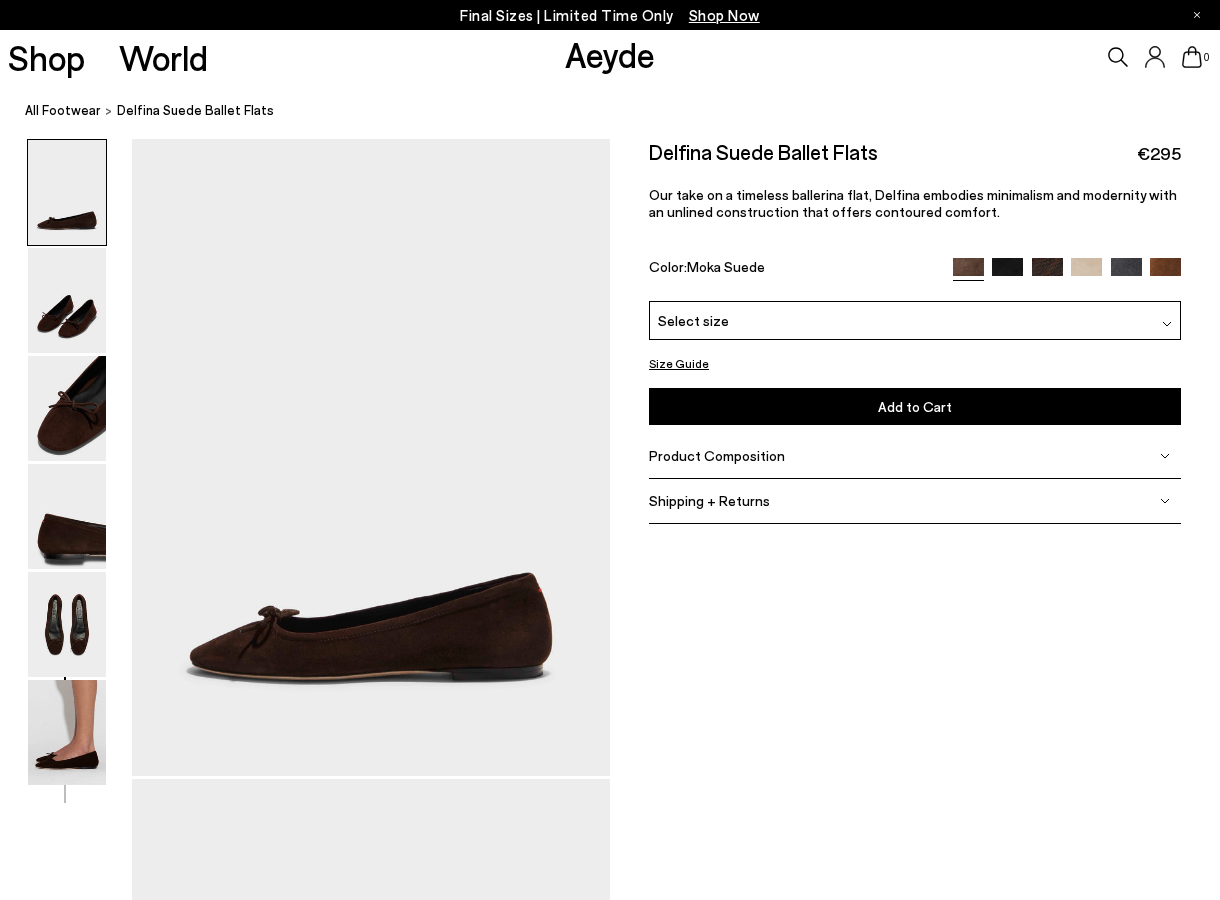 scroll, scrollTop: 0, scrollLeft: 0, axis: both 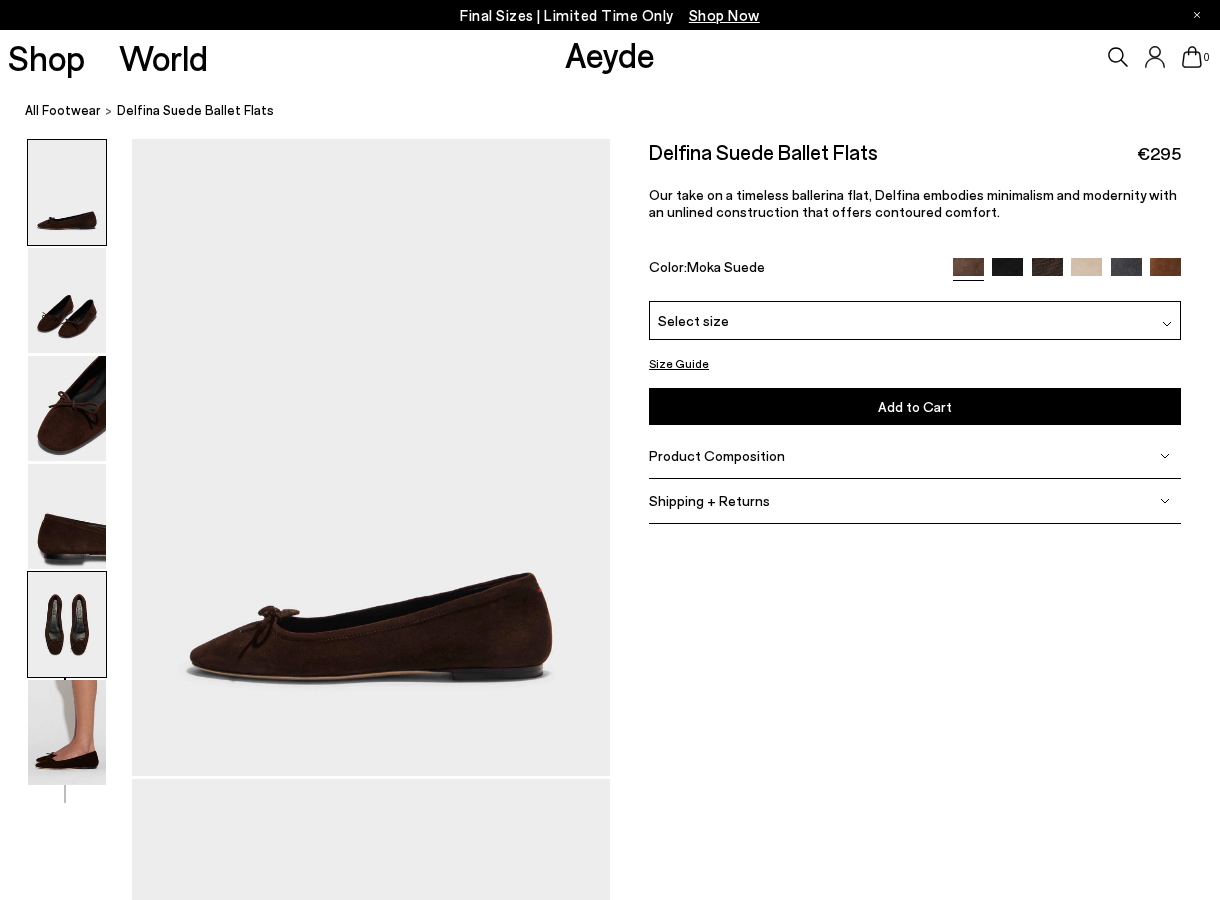 click at bounding box center [67, 624] 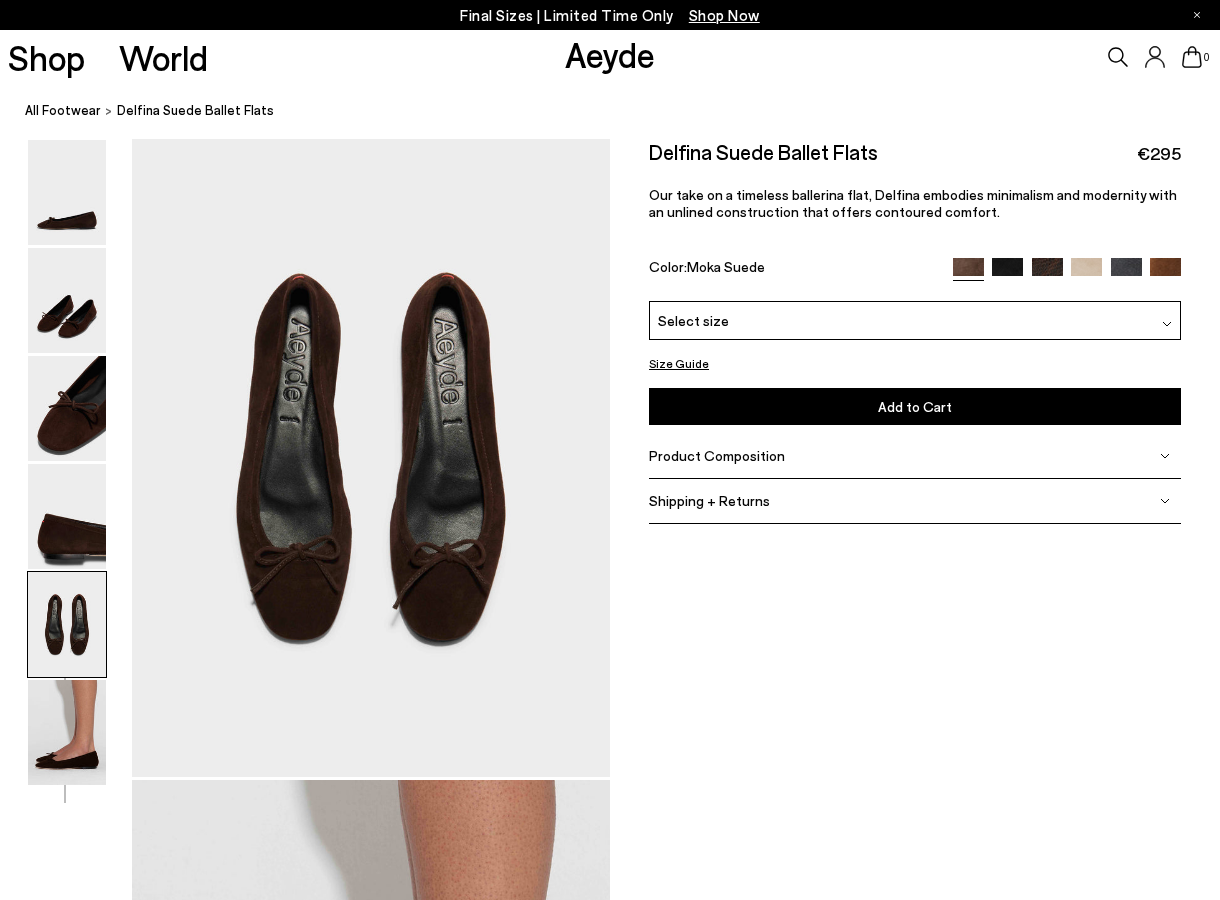 scroll, scrollTop: 2562, scrollLeft: 0, axis: vertical 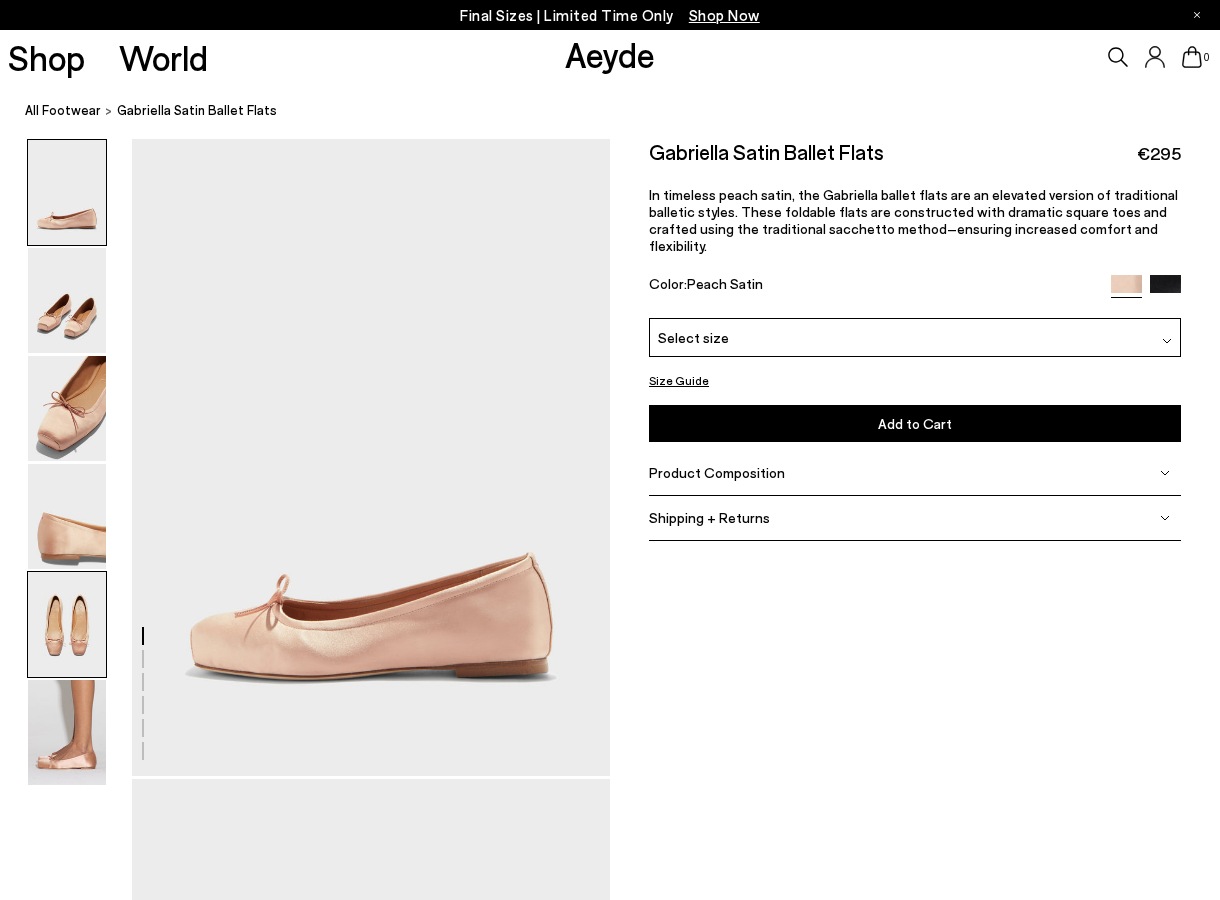 click at bounding box center (67, 624) 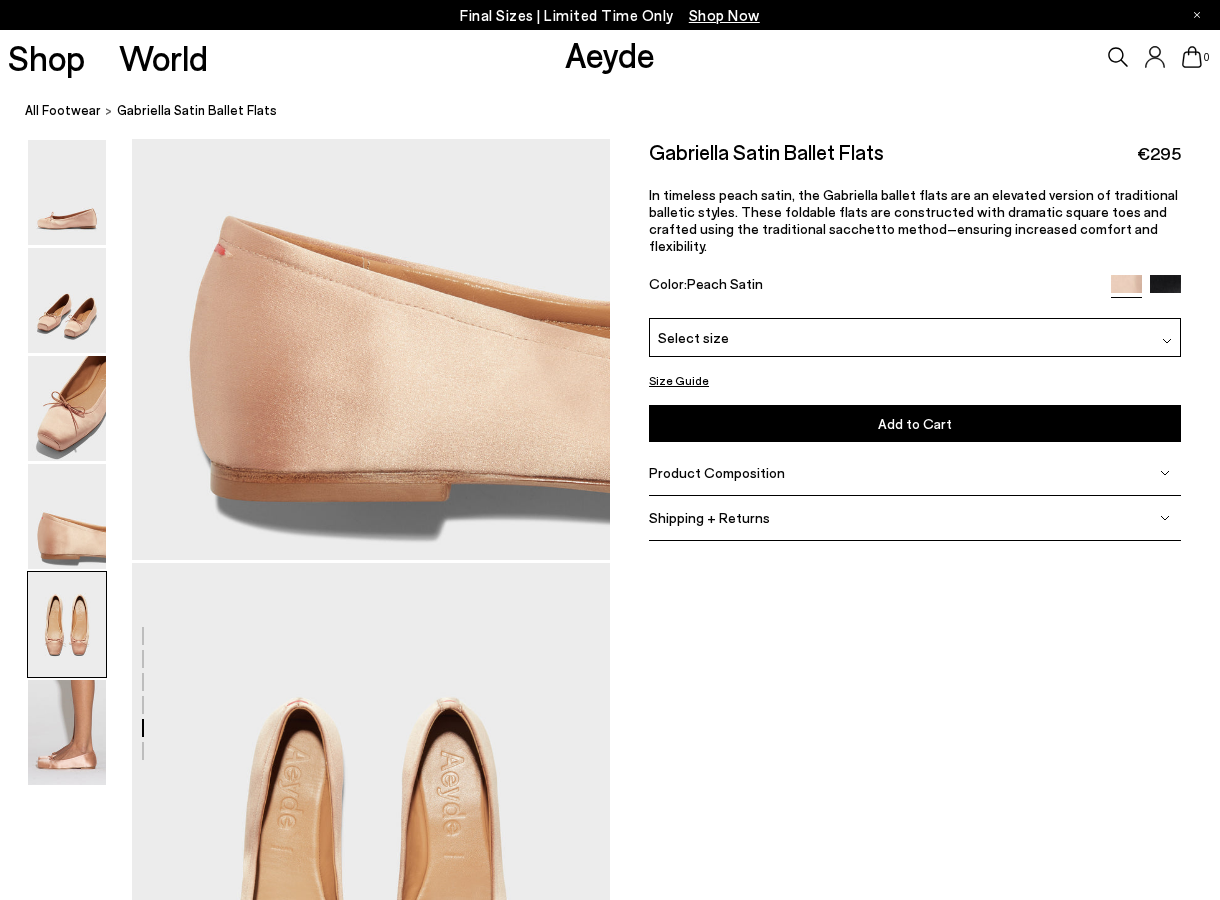 scroll, scrollTop: 2562, scrollLeft: 0, axis: vertical 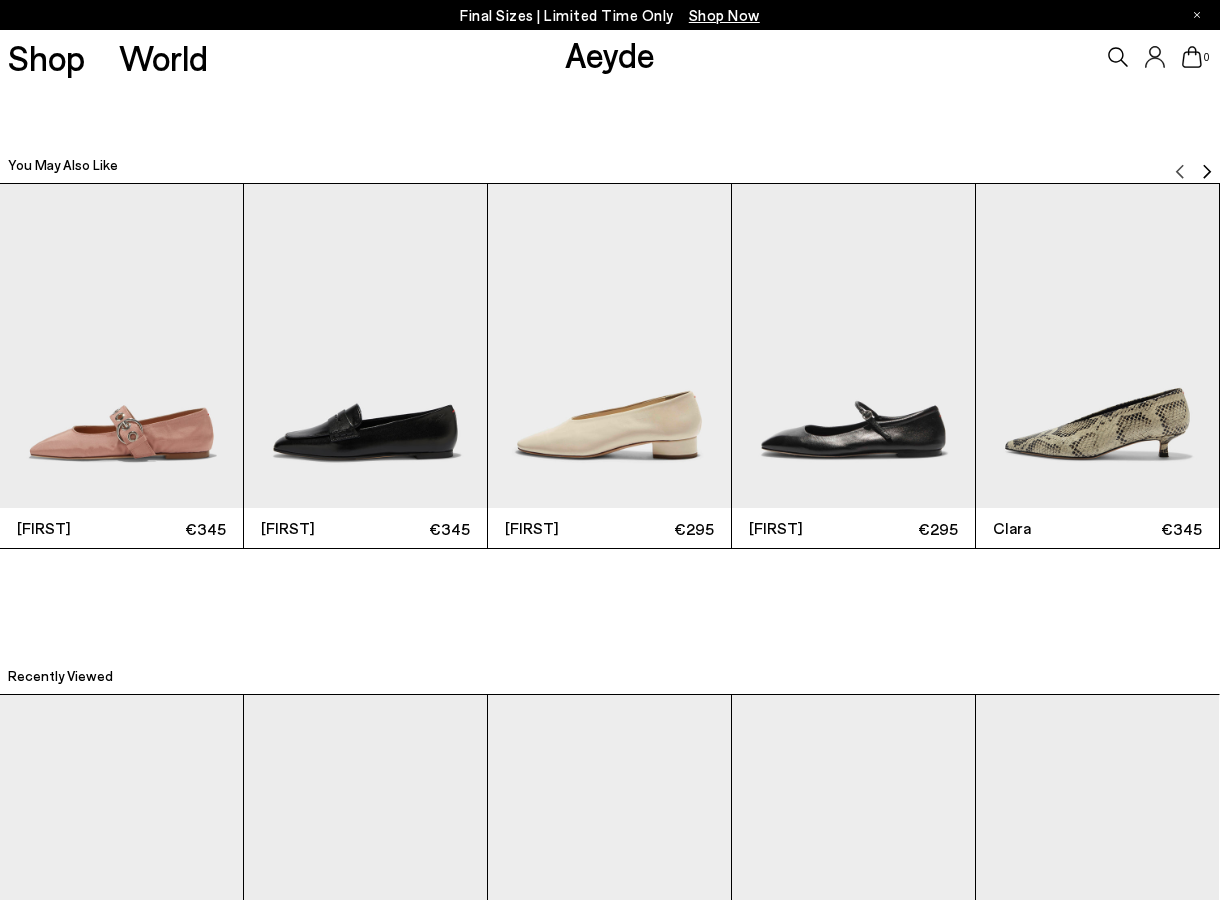 click at bounding box center [853, 346] 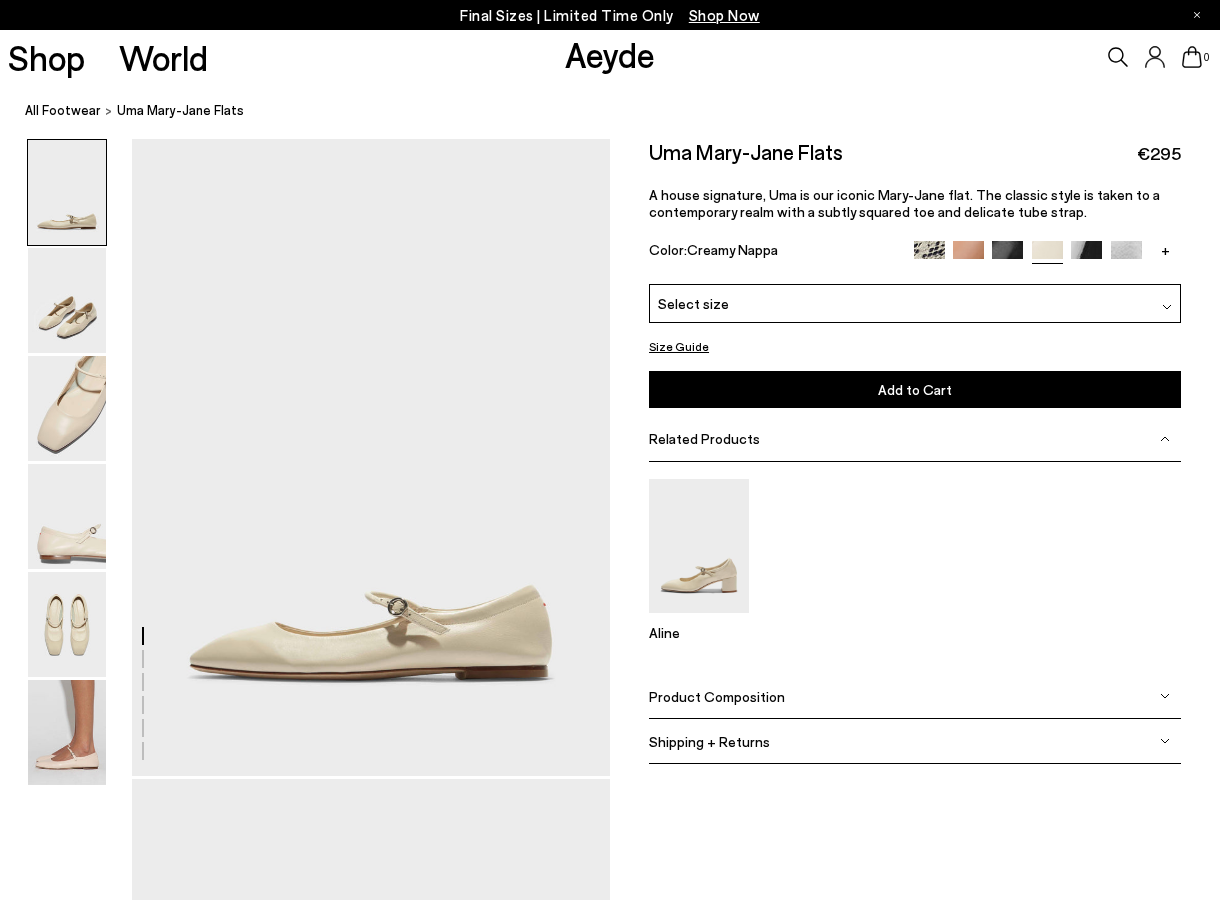 scroll, scrollTop: 0, scrollLeft: 0, axis: both 